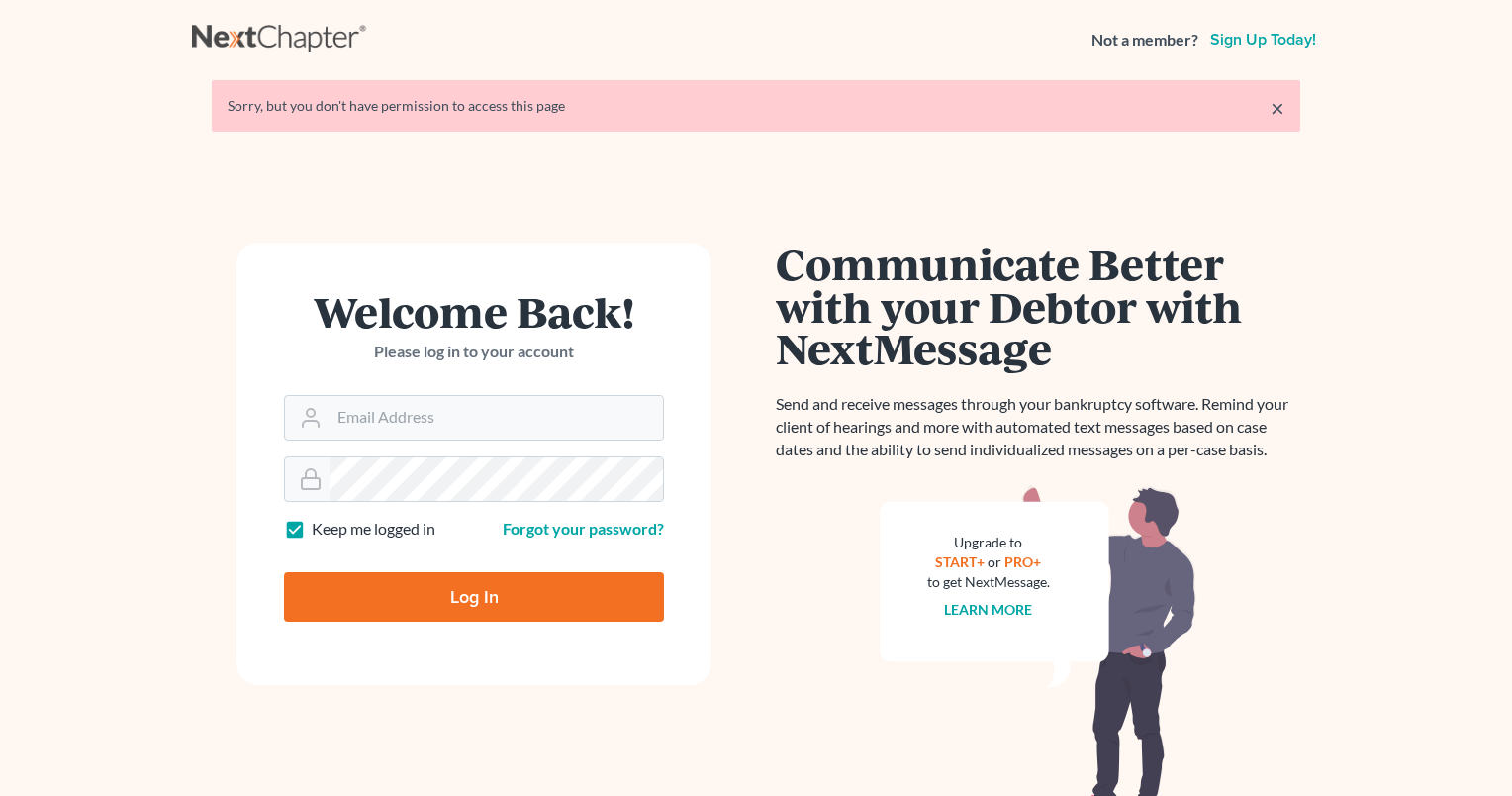 scroll, scrollTop: 0, scrollLeft: 0, axis: both 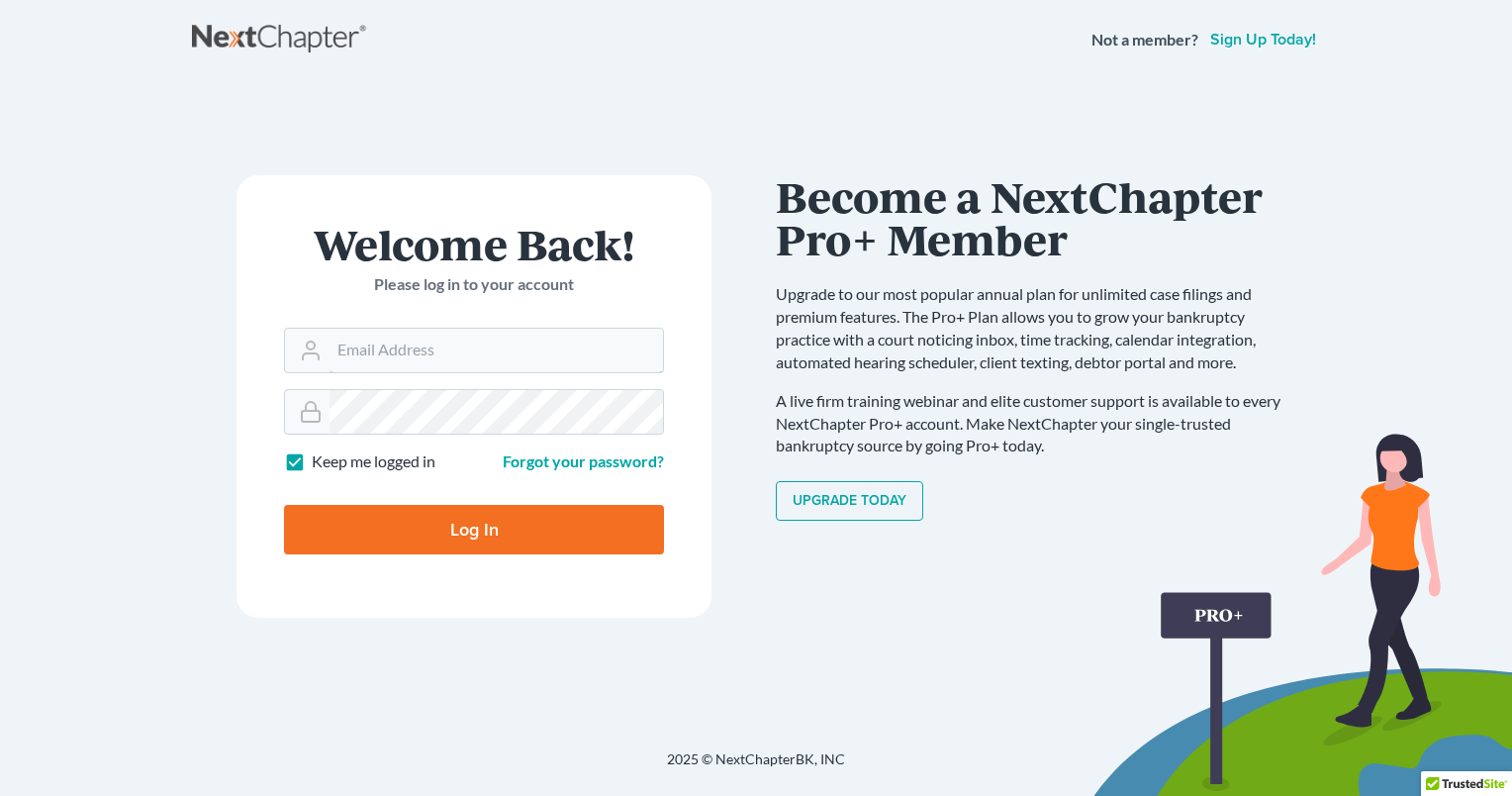 type on "ccousino" 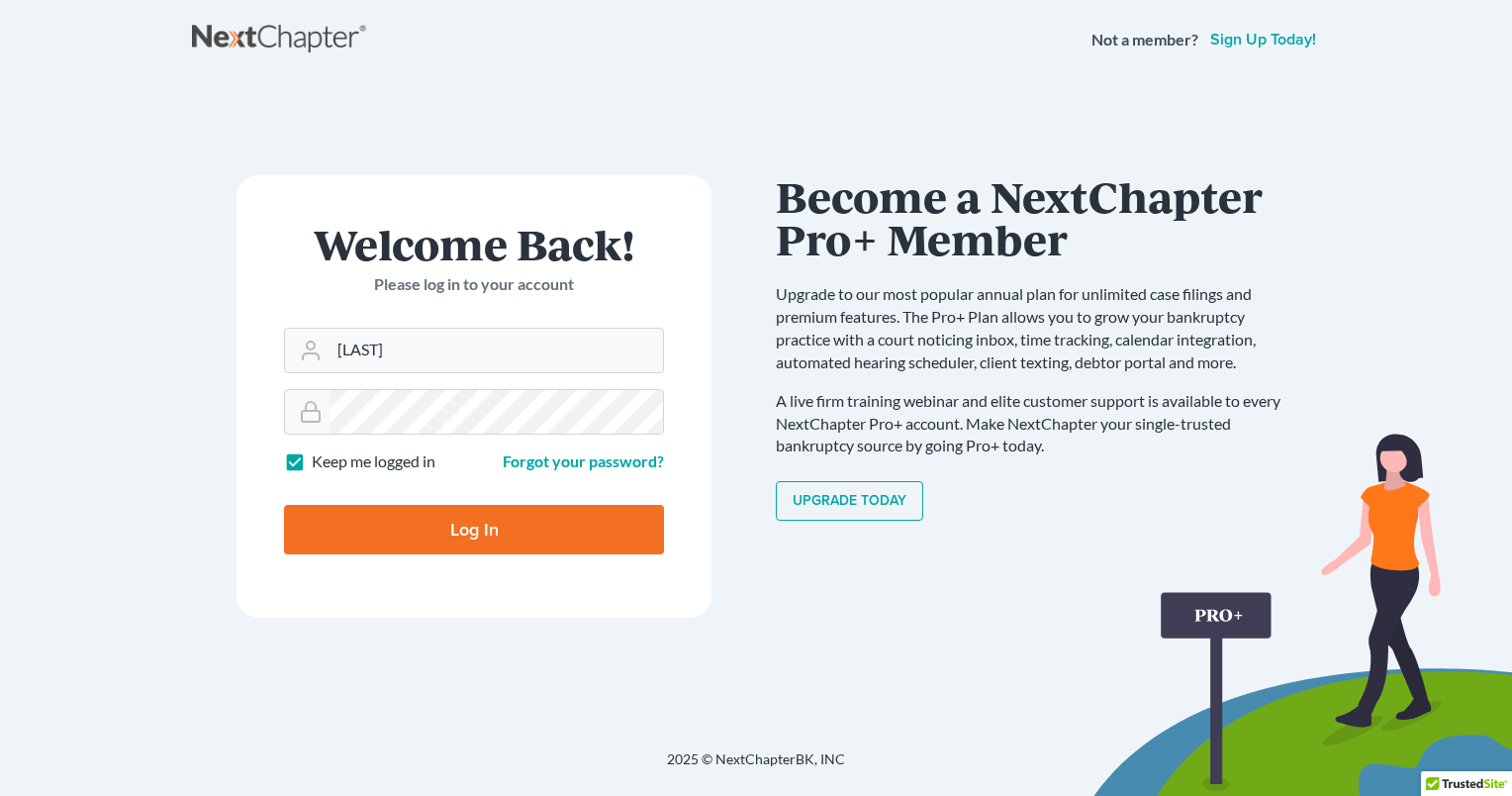 click on "Log In" at bounding box center (474, 530) 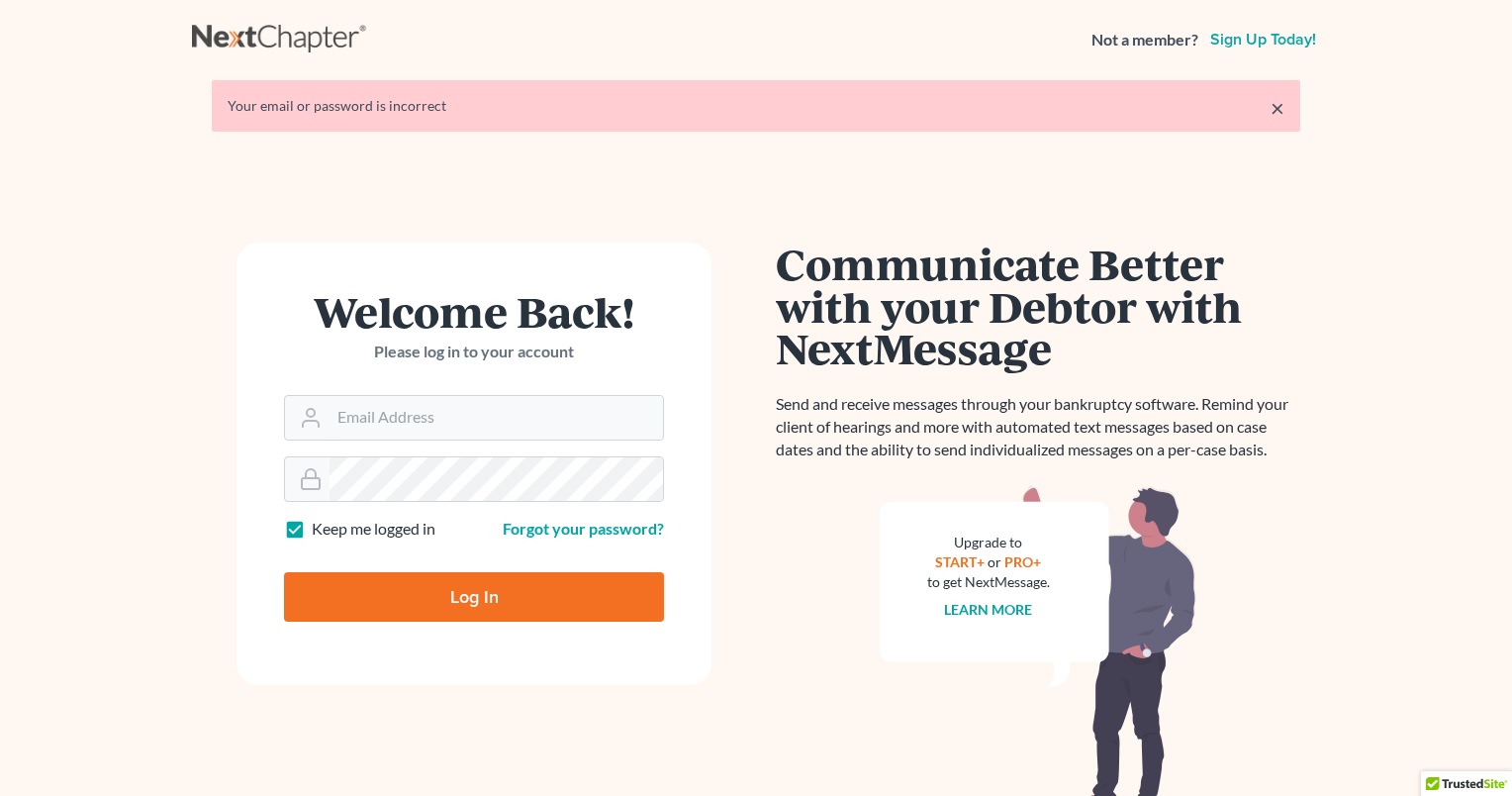 scroll, scrollTop: 0, scrollLeft: 0, axis: both 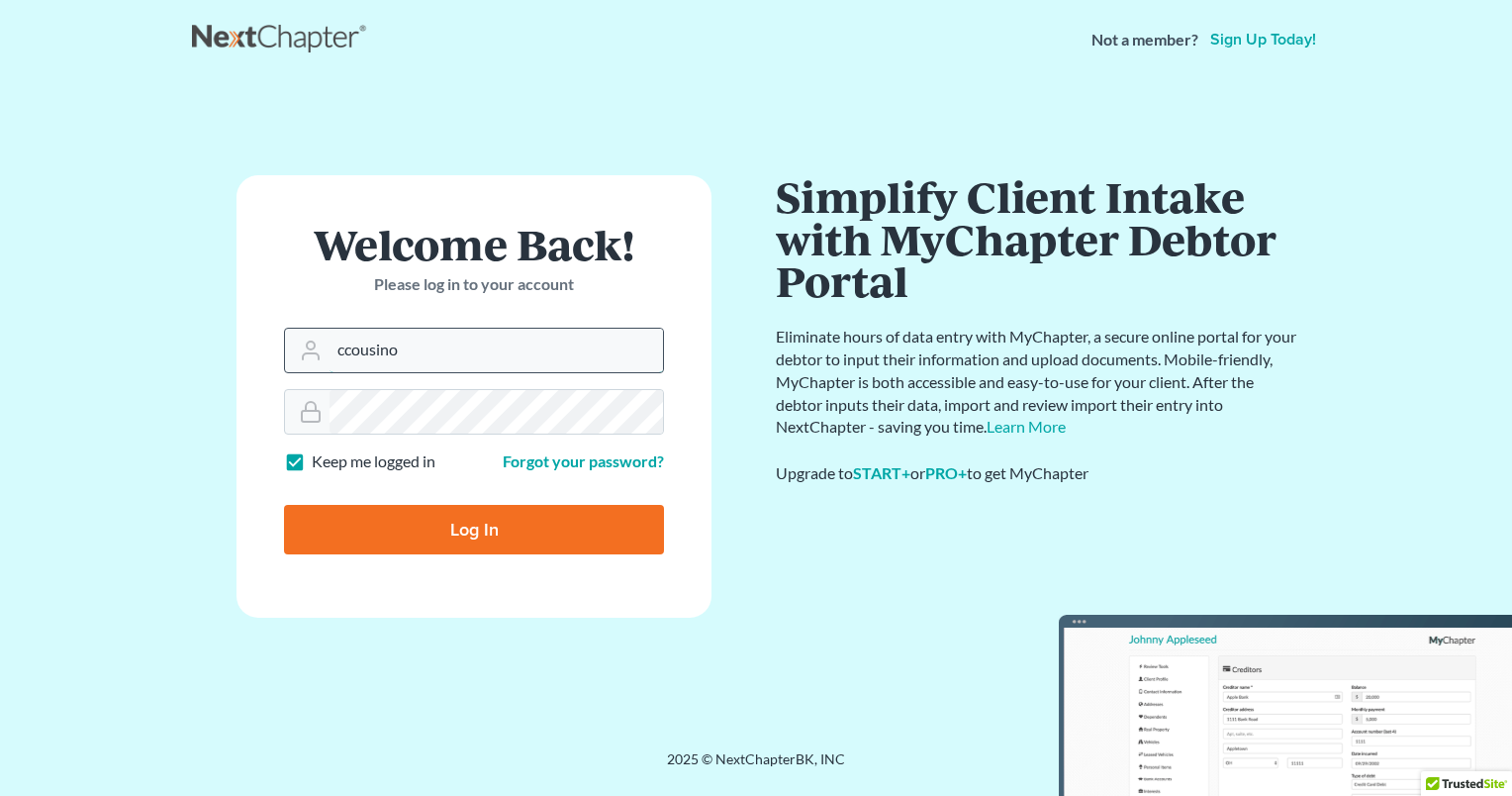 click on "ccousino" at bounding box center [496, 350] 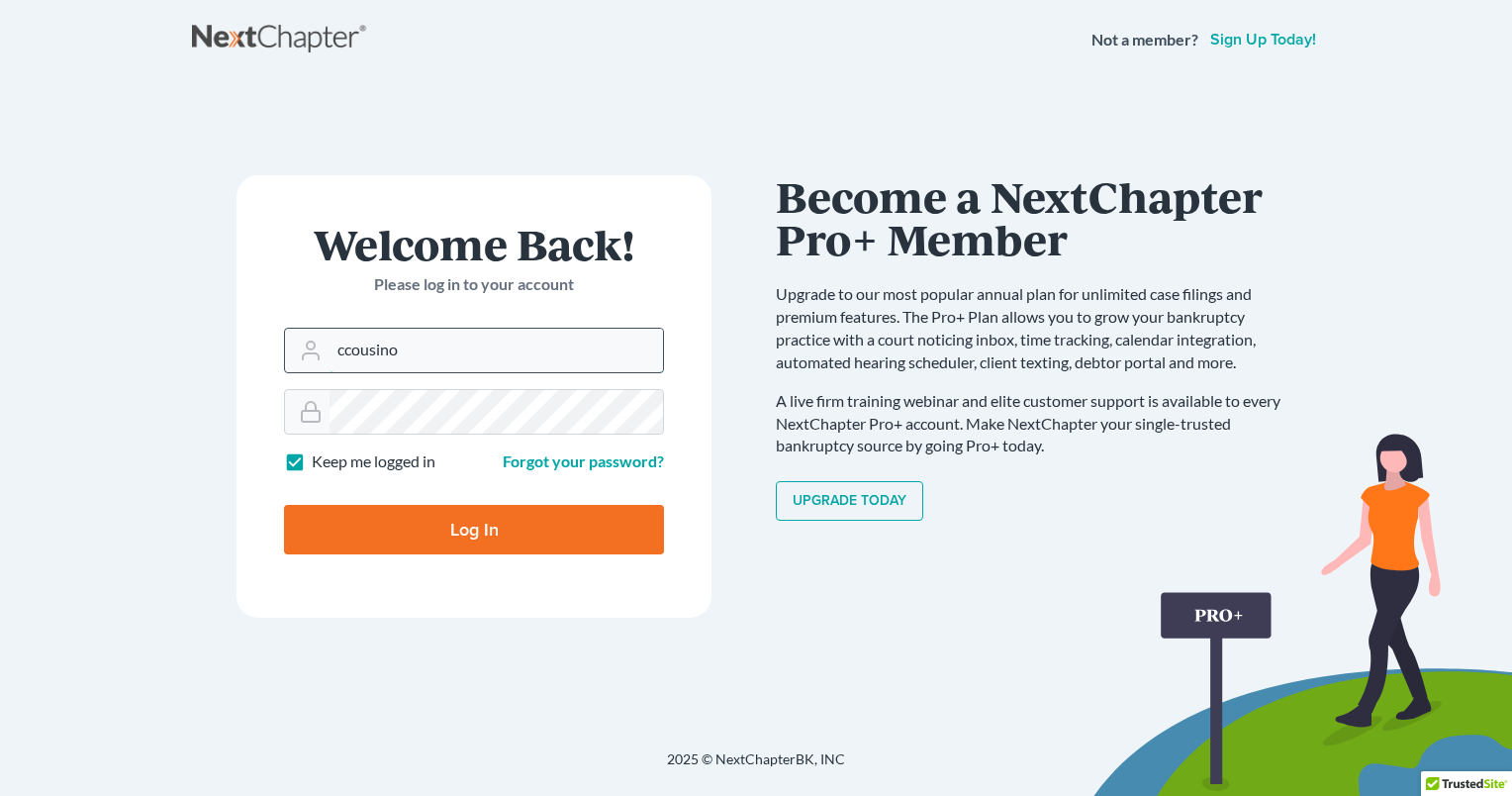 type on "courtney@cwbklaw.com" 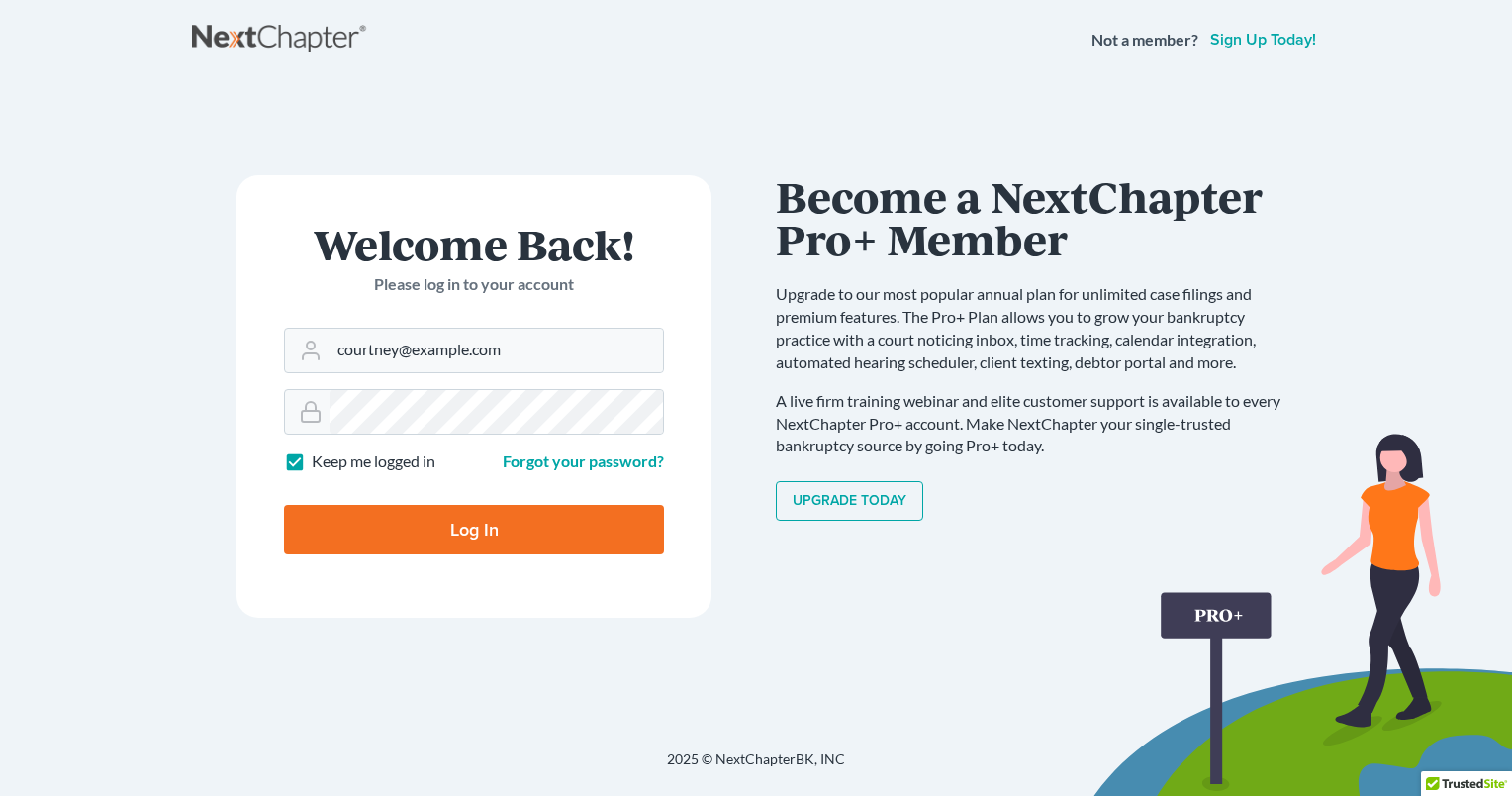 click on "Log In" at bounding box center (474, 530) 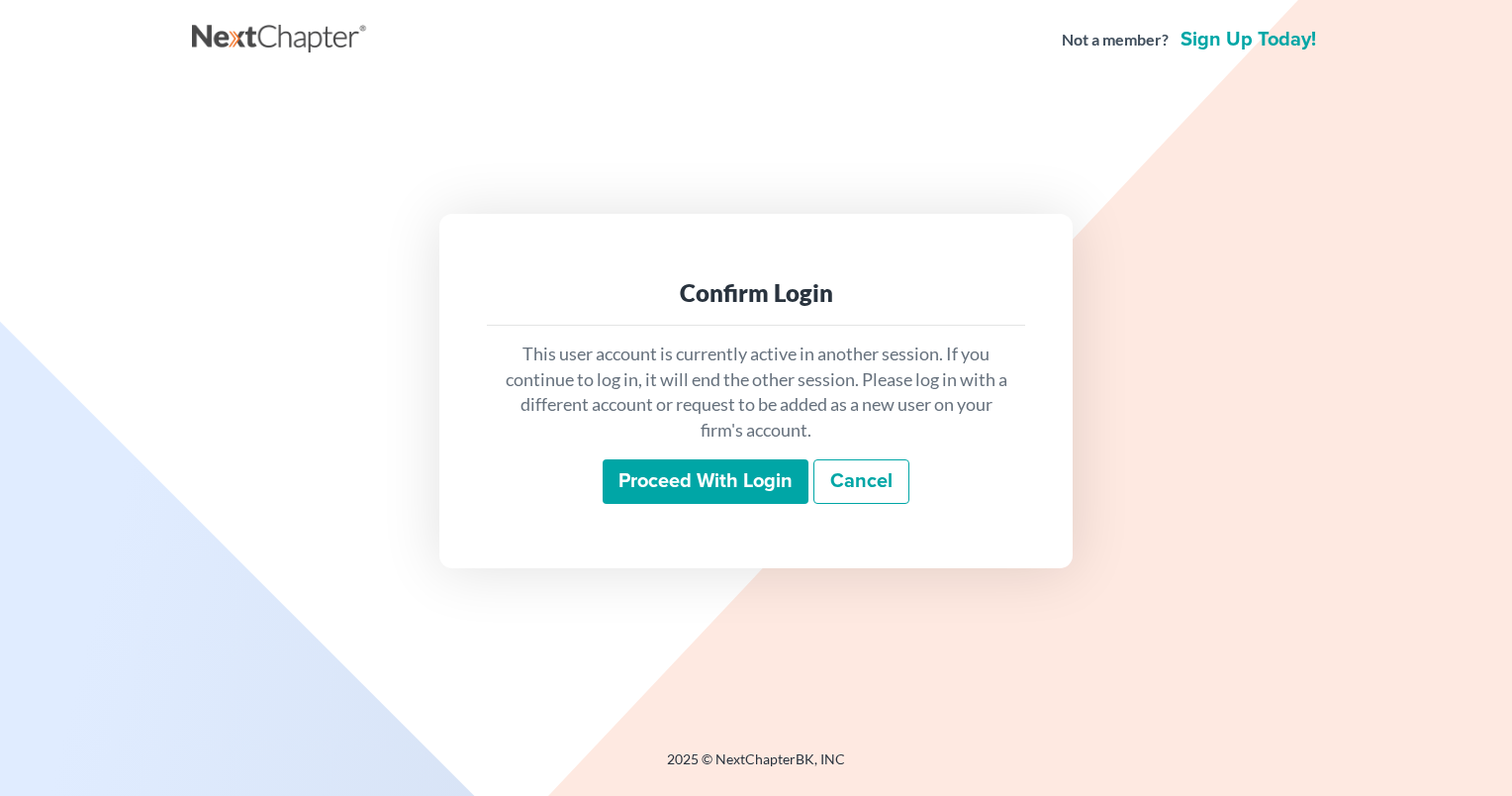 scroll, scrollTop: 0, scrollLeft: 0, axis: both 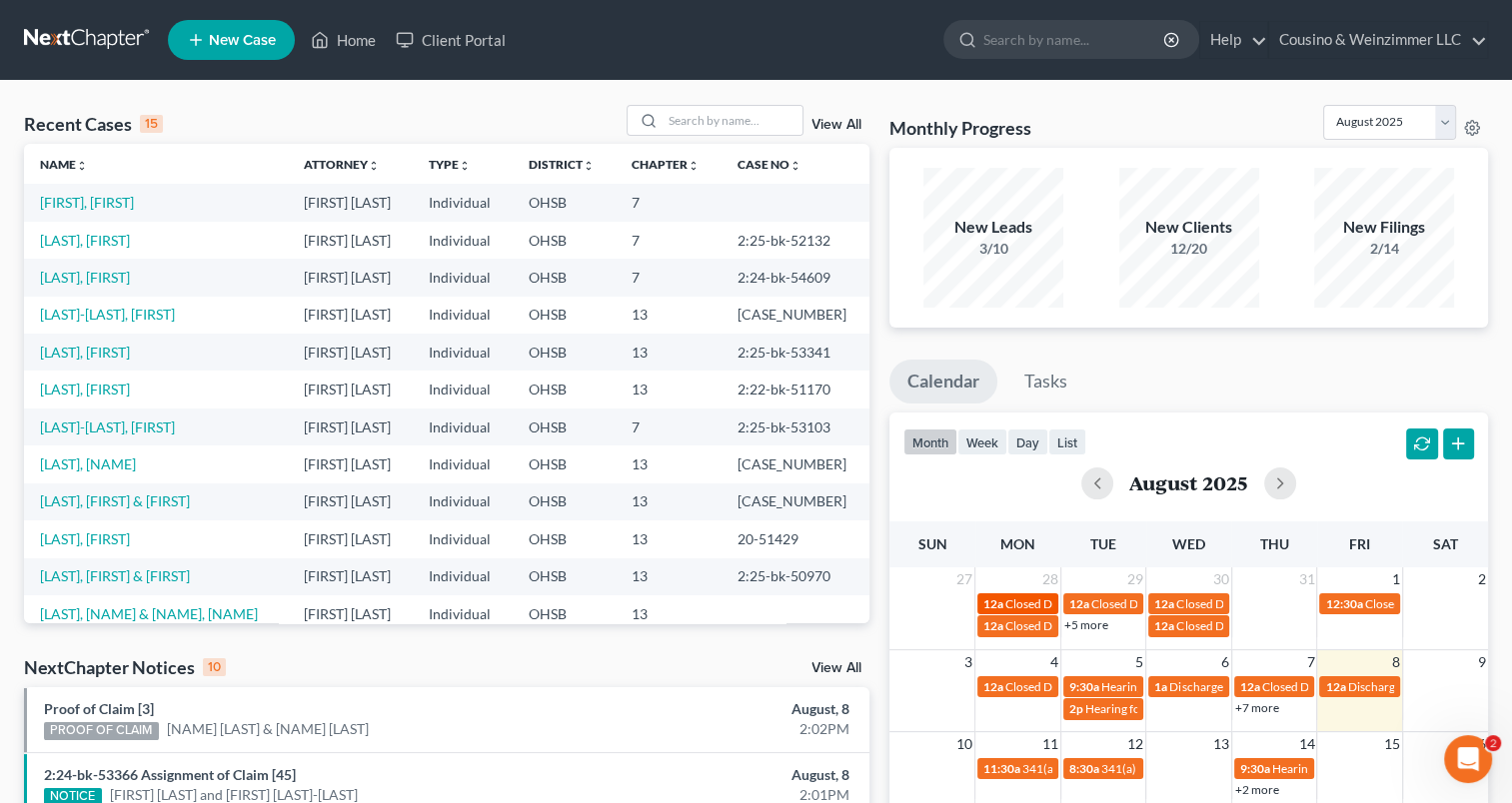 click on "Closed Date for [LAST], [FIRST] and [FIRST]" at bounding box center (1118, 603) 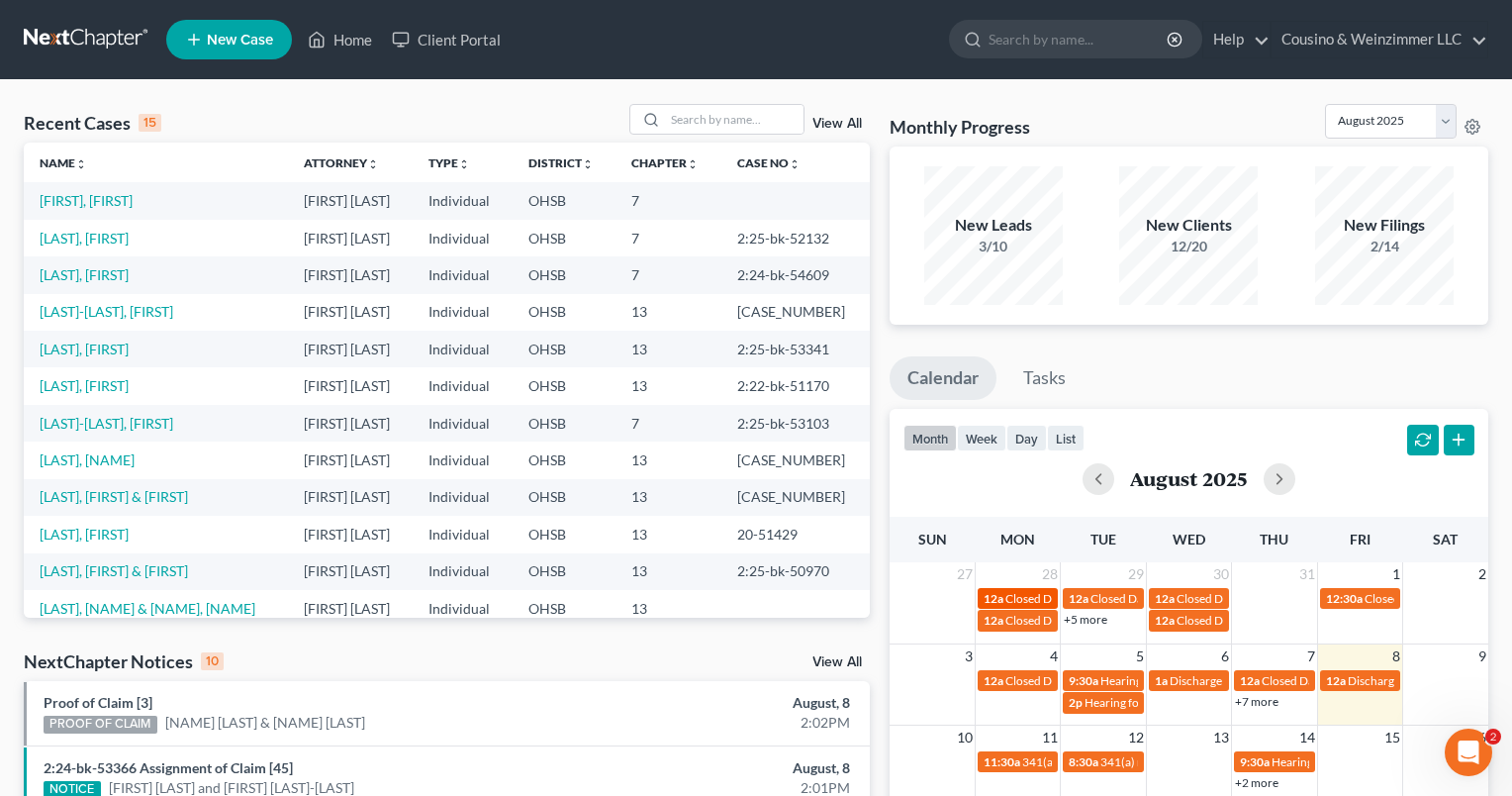 select on "Days" 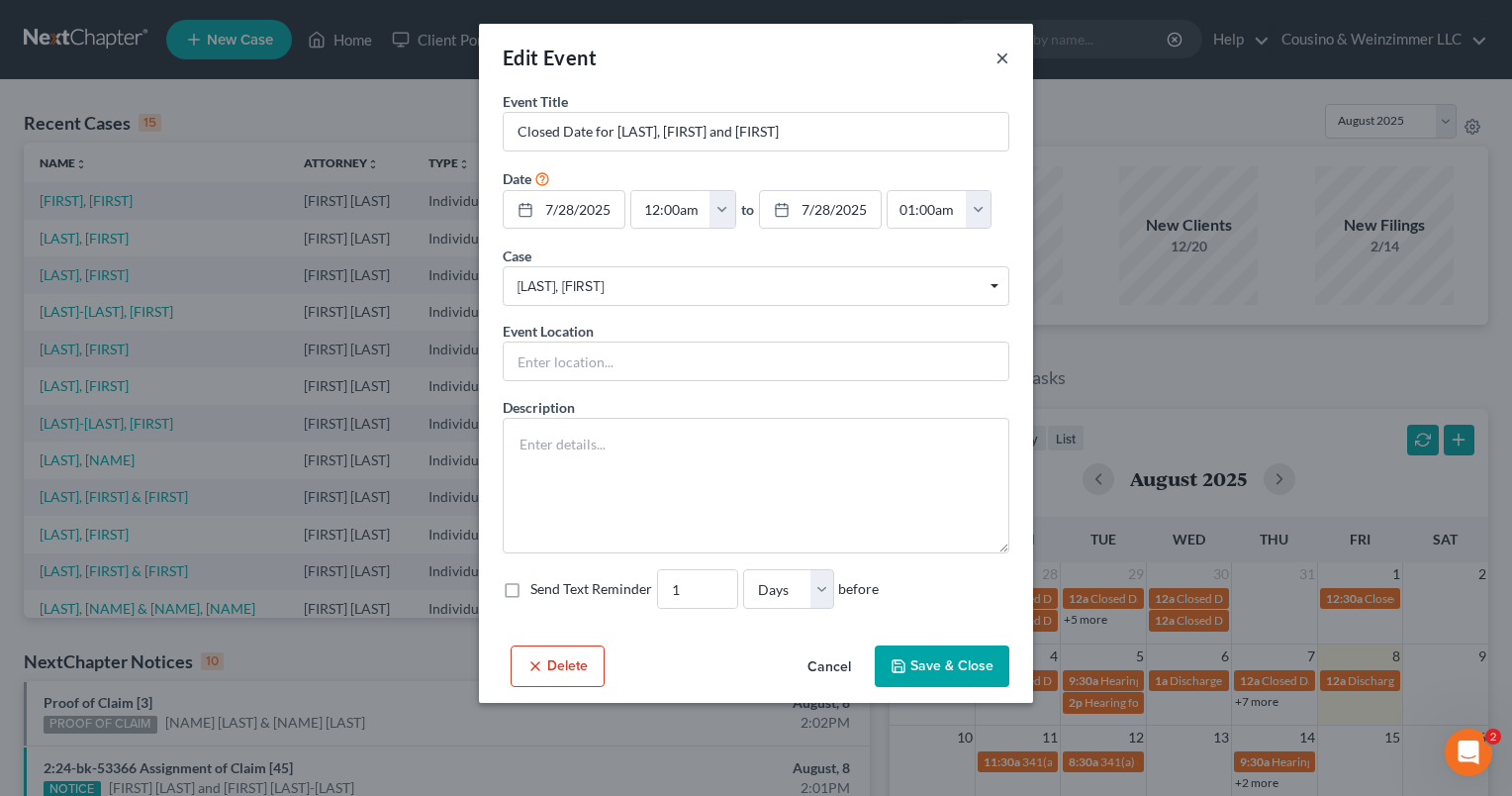 click on "×" at bounding box center [1002, 57] 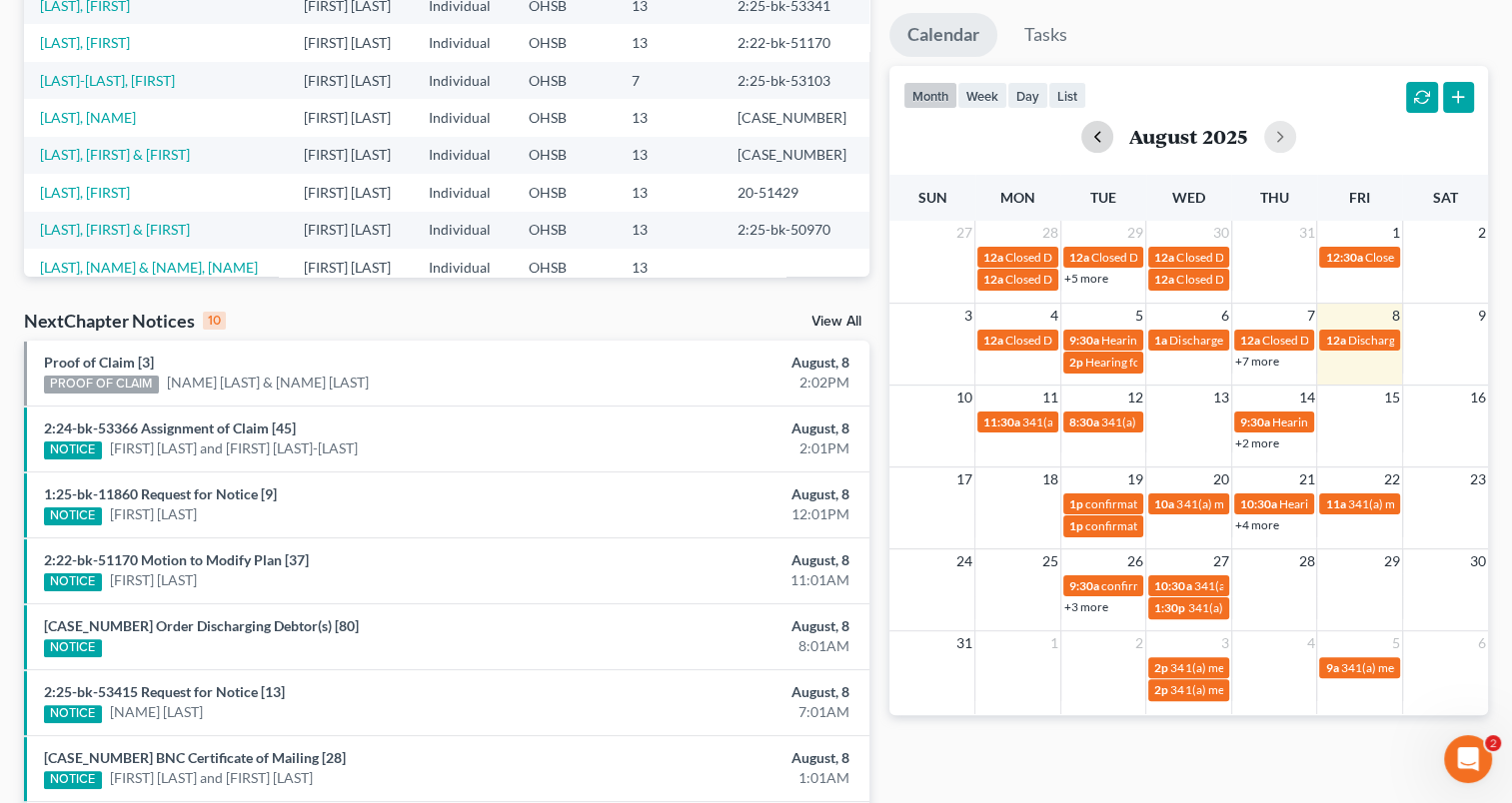scroll, scrollTop: 348, scrollLeft: 0, axis: vertical 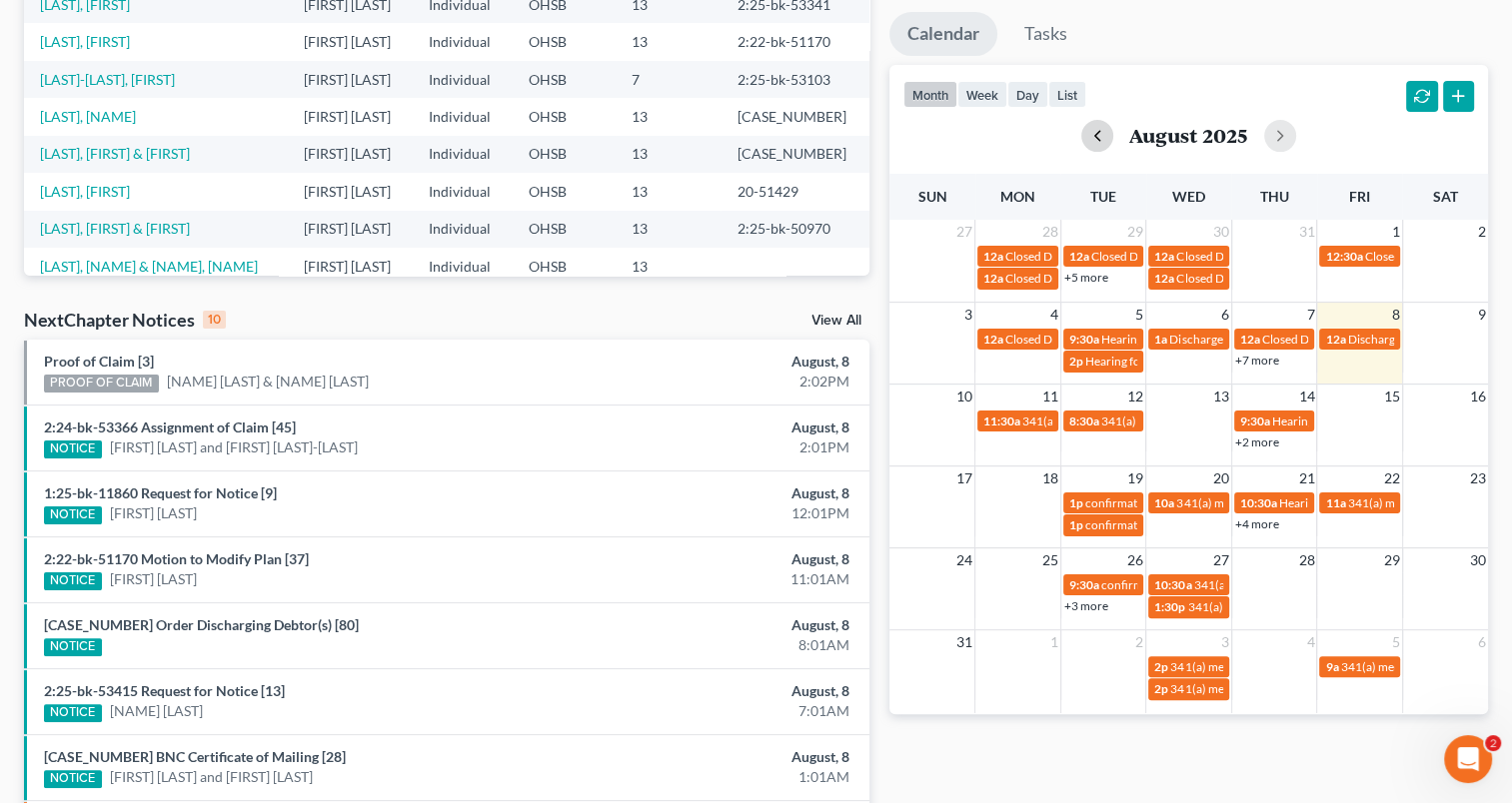 click at bounding box center (1097, 136) 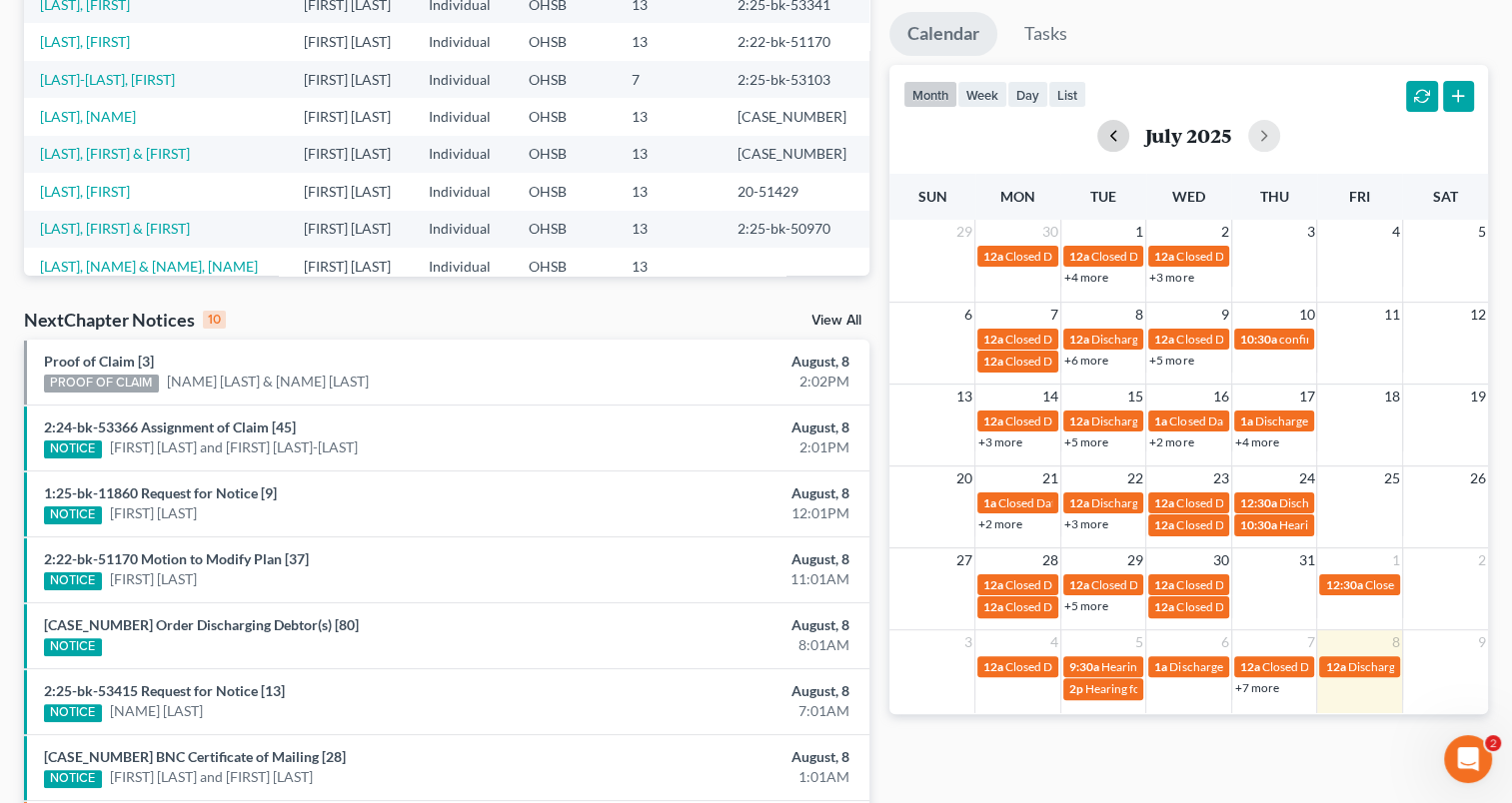 click at bounding box center (1113, 136) 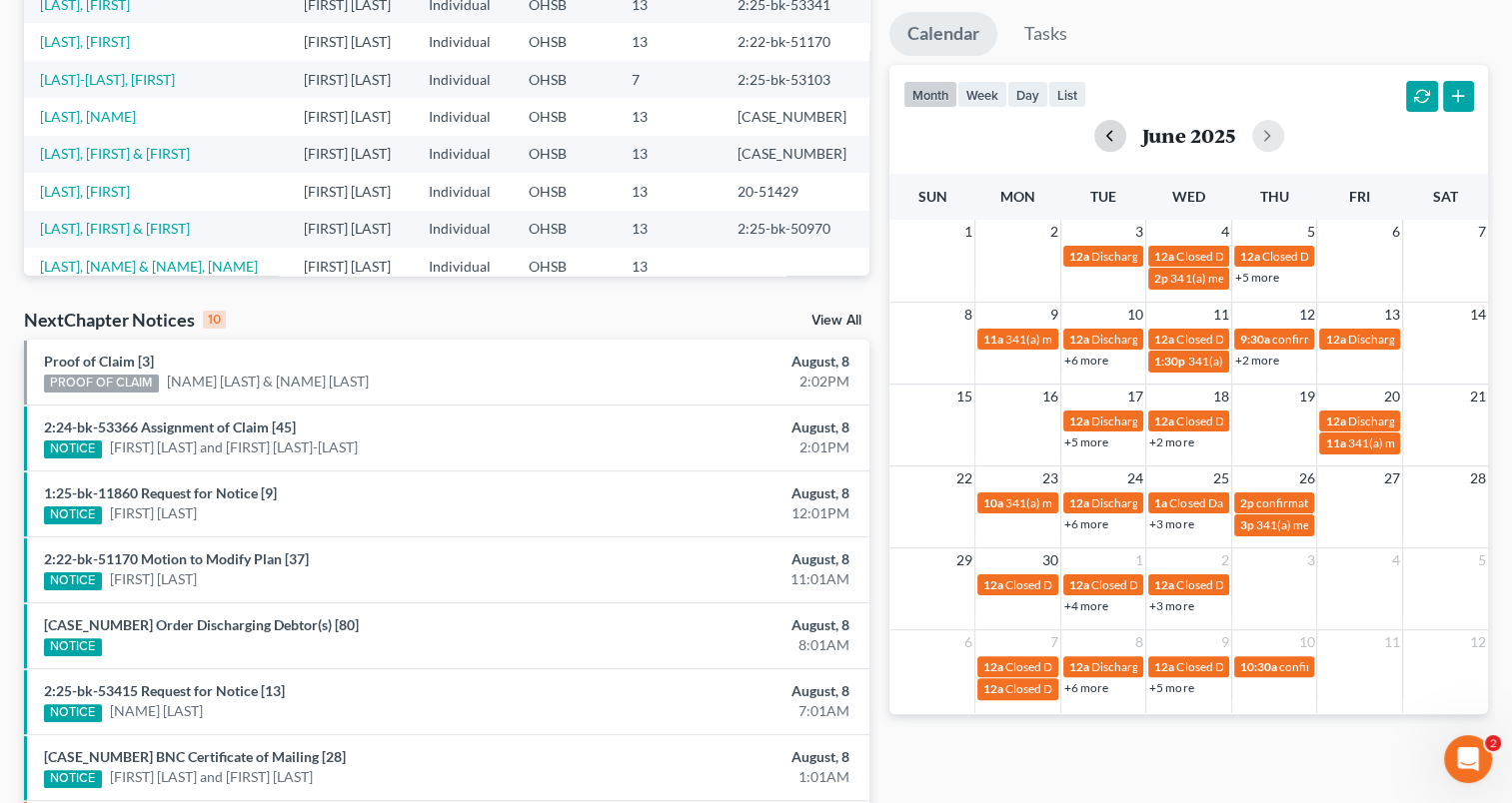 click at bounding box center [1110, 136] 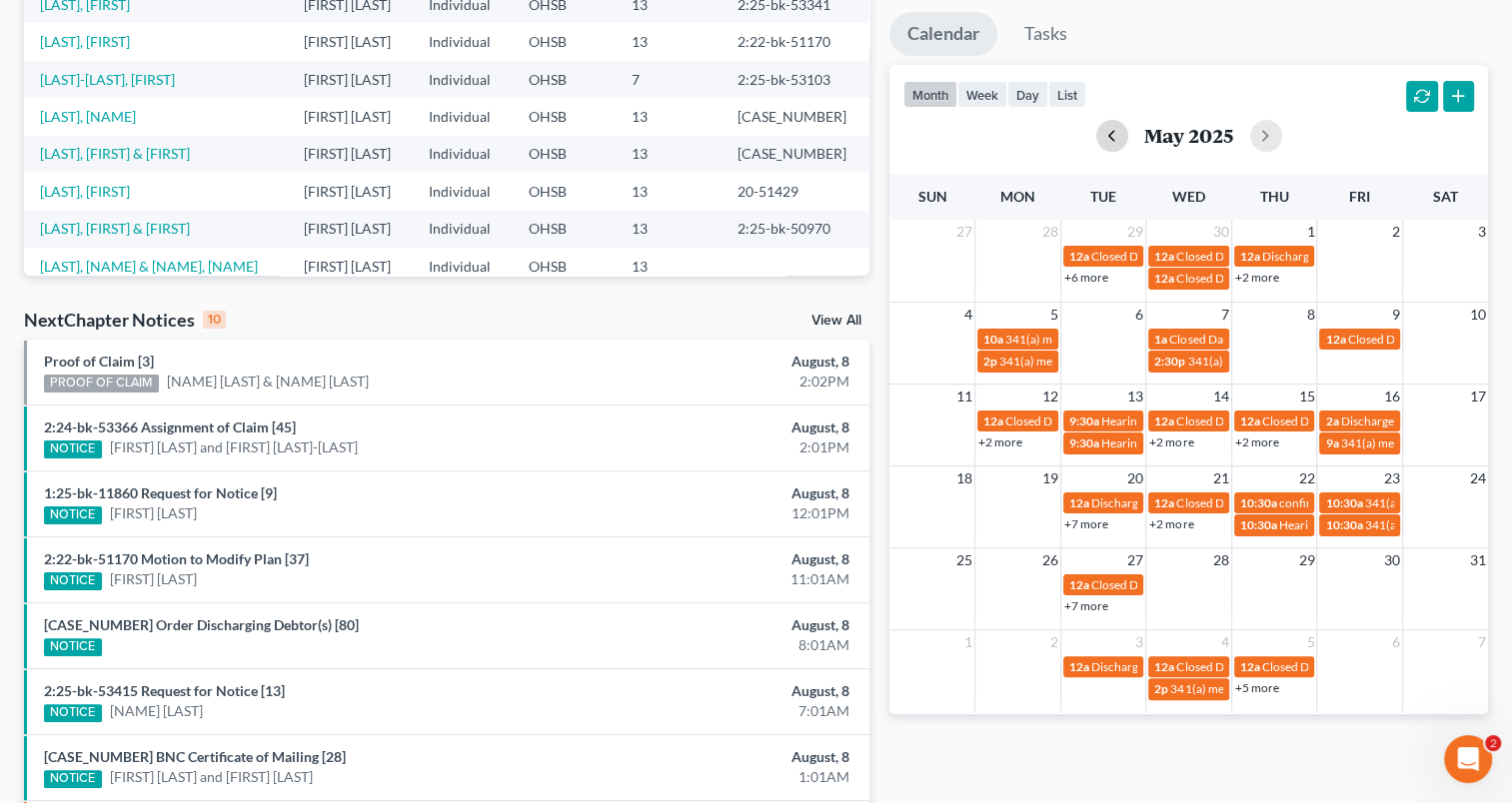 click at bounding box center (1112, 136) 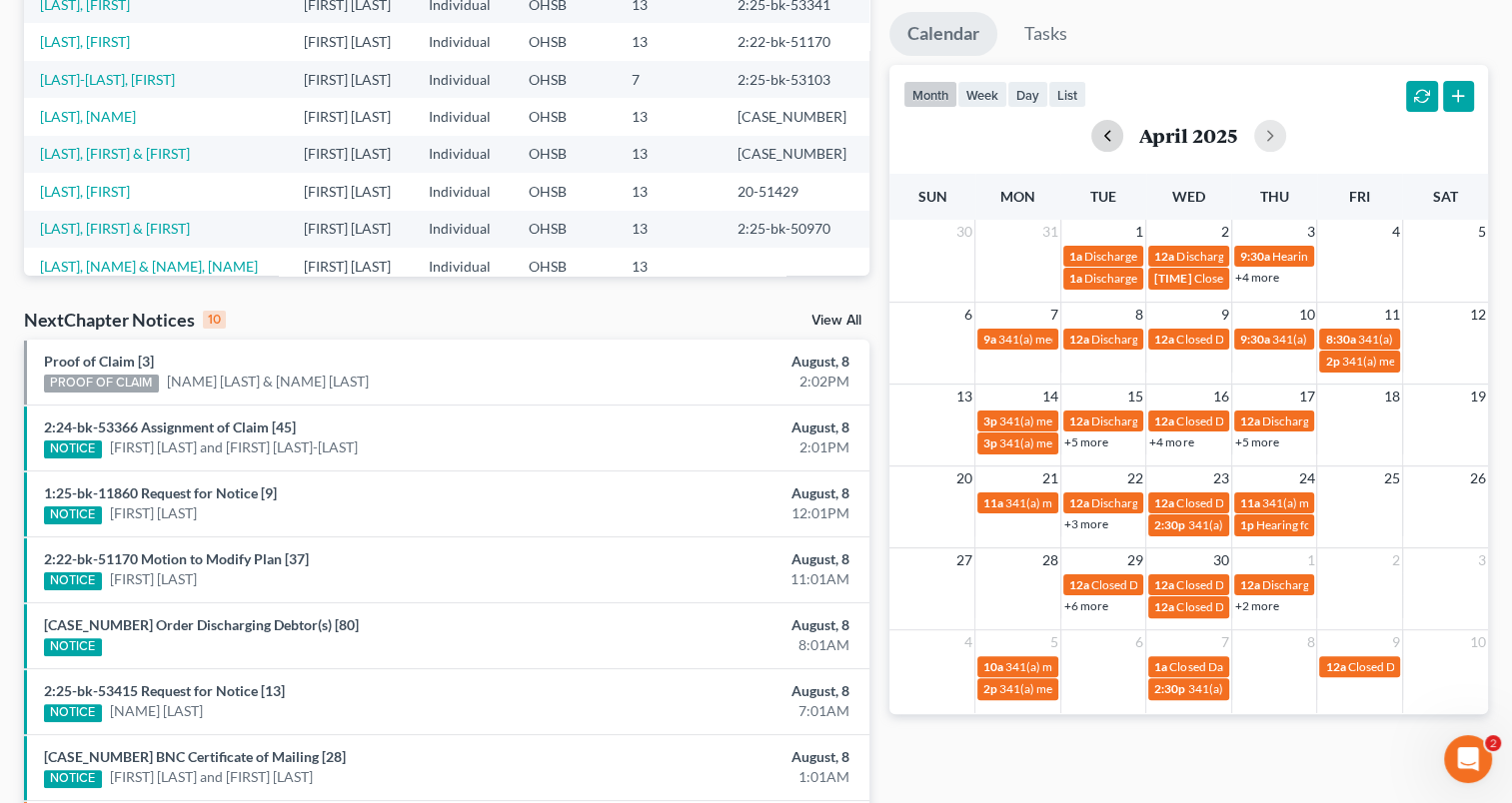 click at bounding box center (1107, 136) 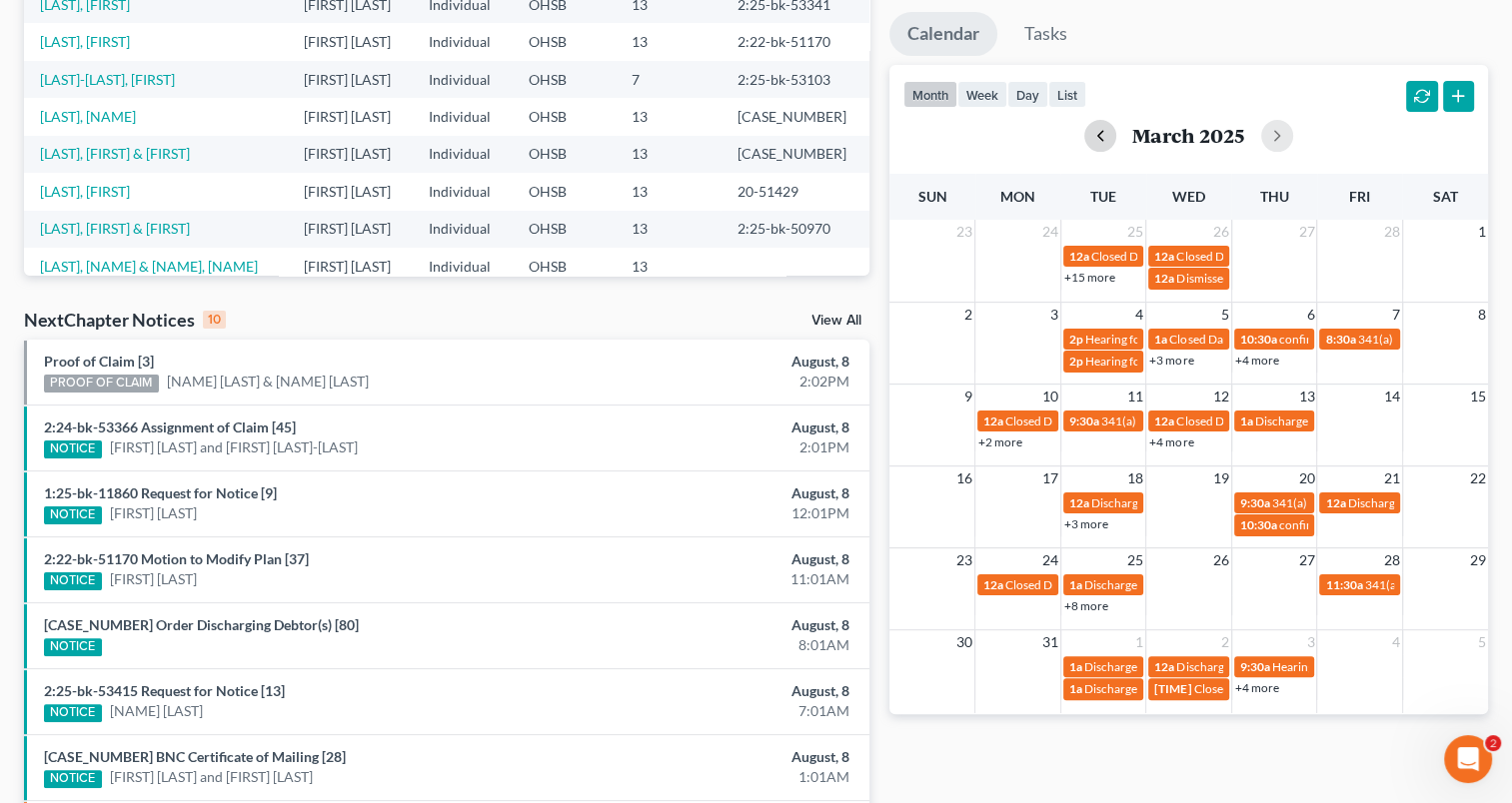 click at bounding box center (1100, 136) 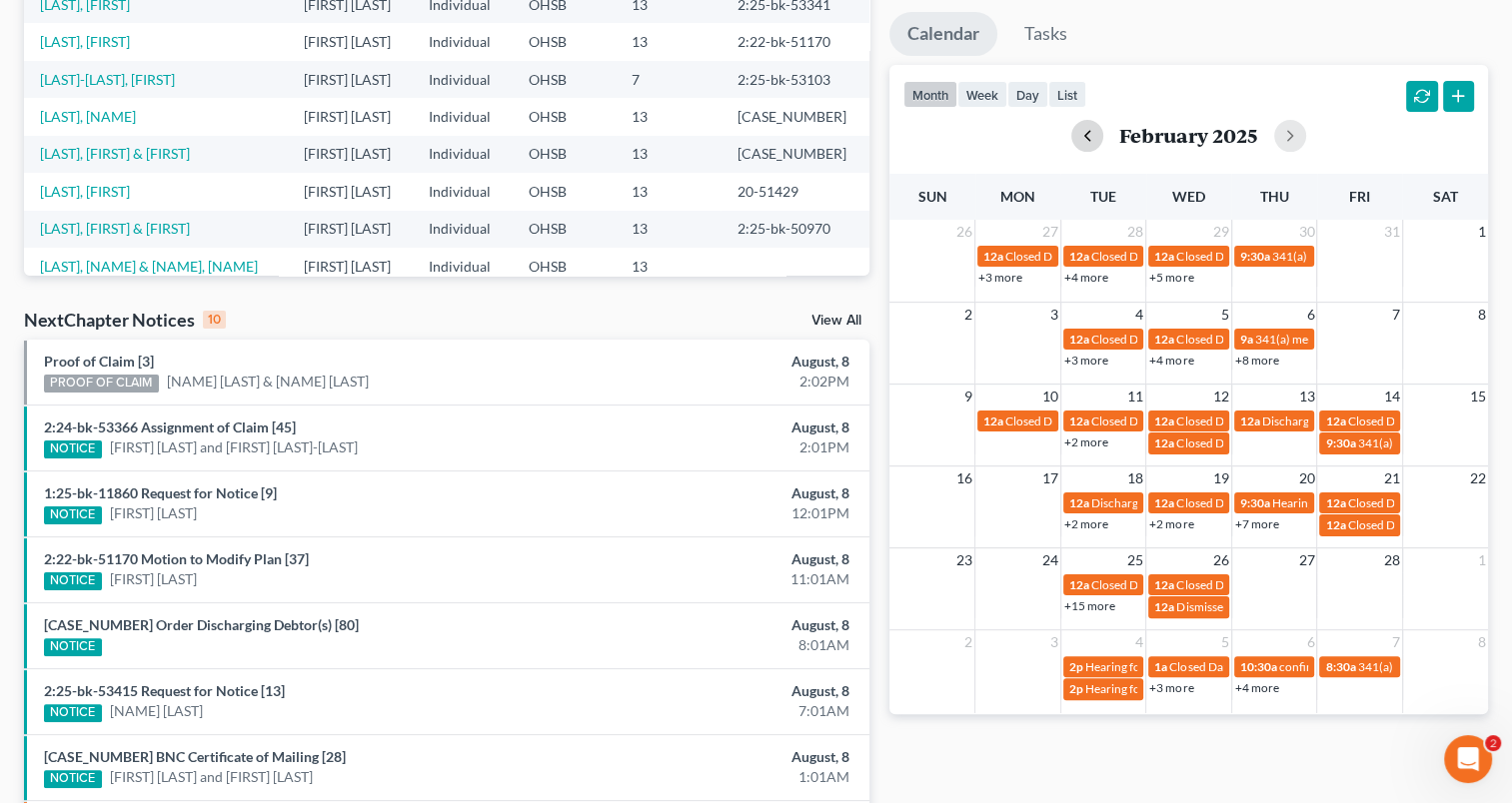 click on "February 2025" at bounding box center (1188, 136) 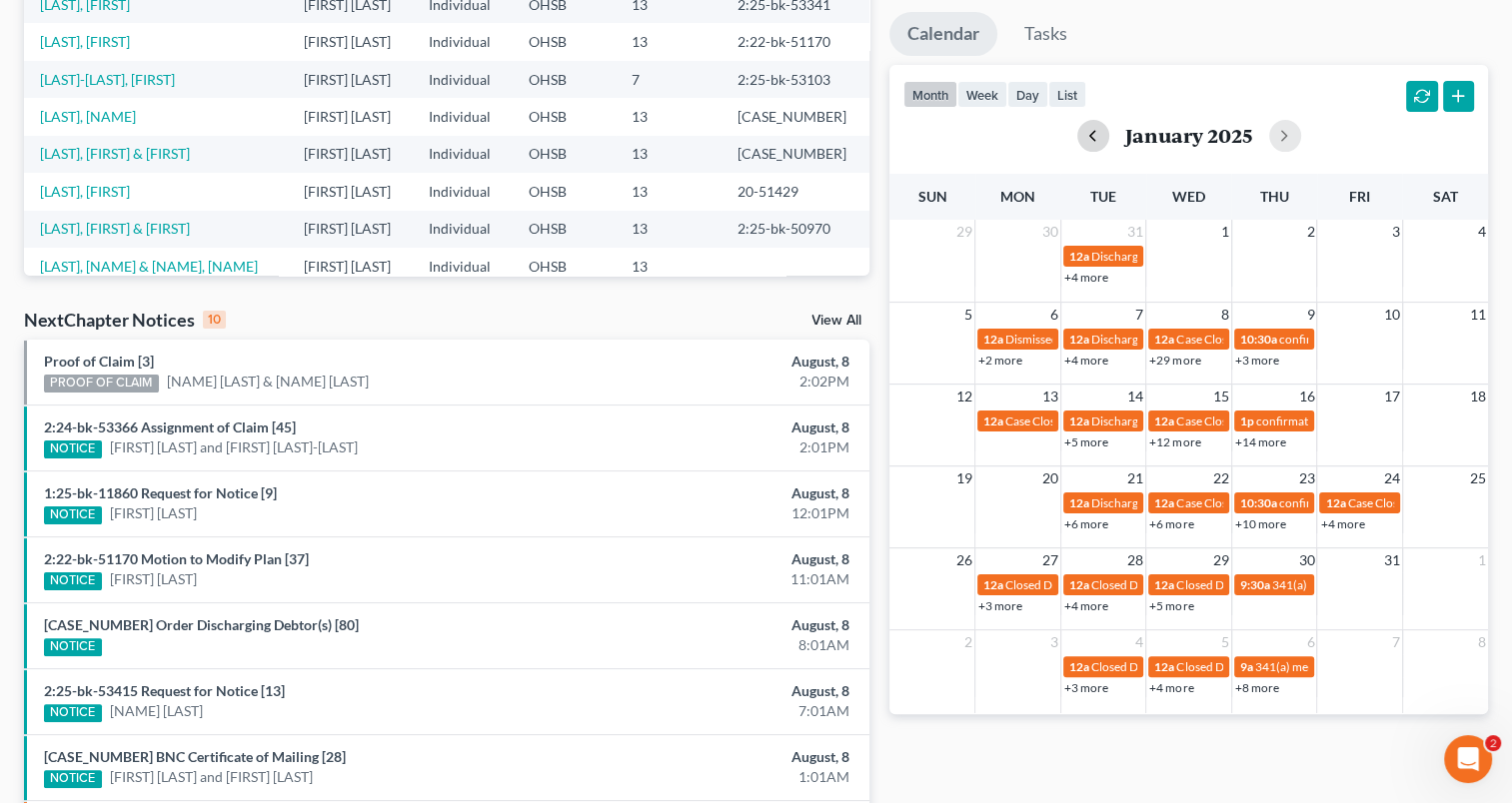 click at bounding box center [1093, 136] 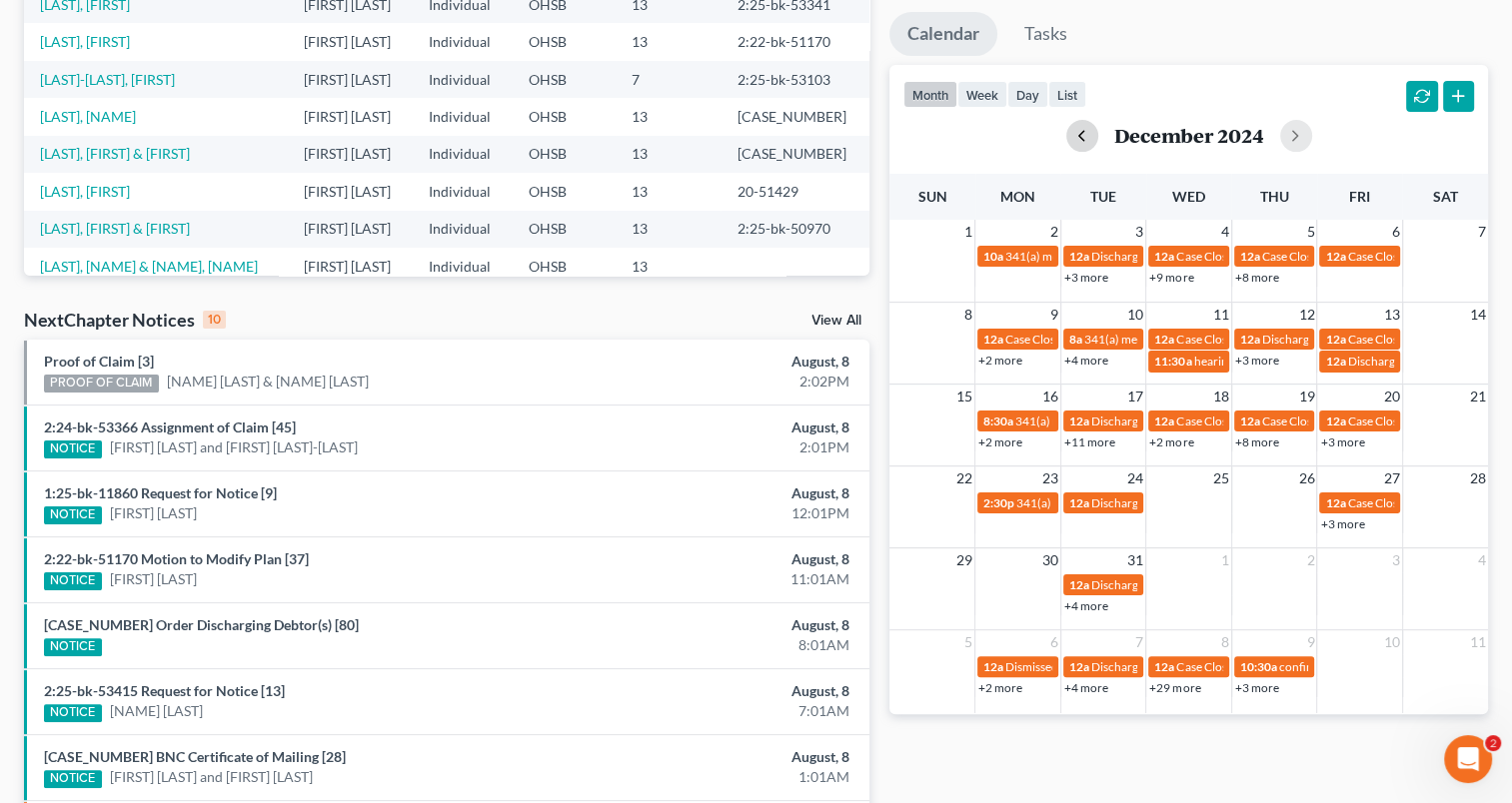 click at bounding box center [1082, 136] 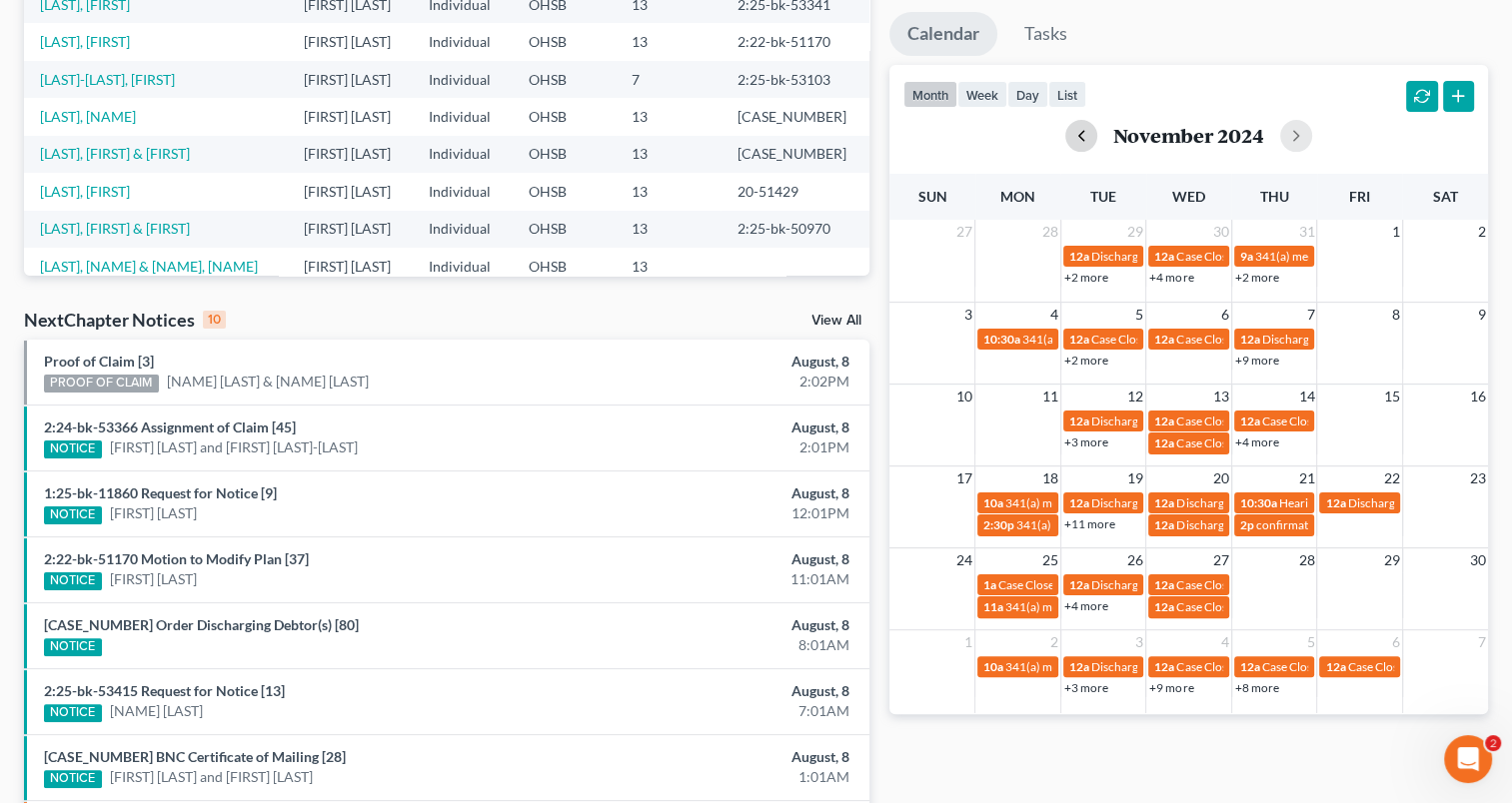 click at bounding box center [1081, 136] 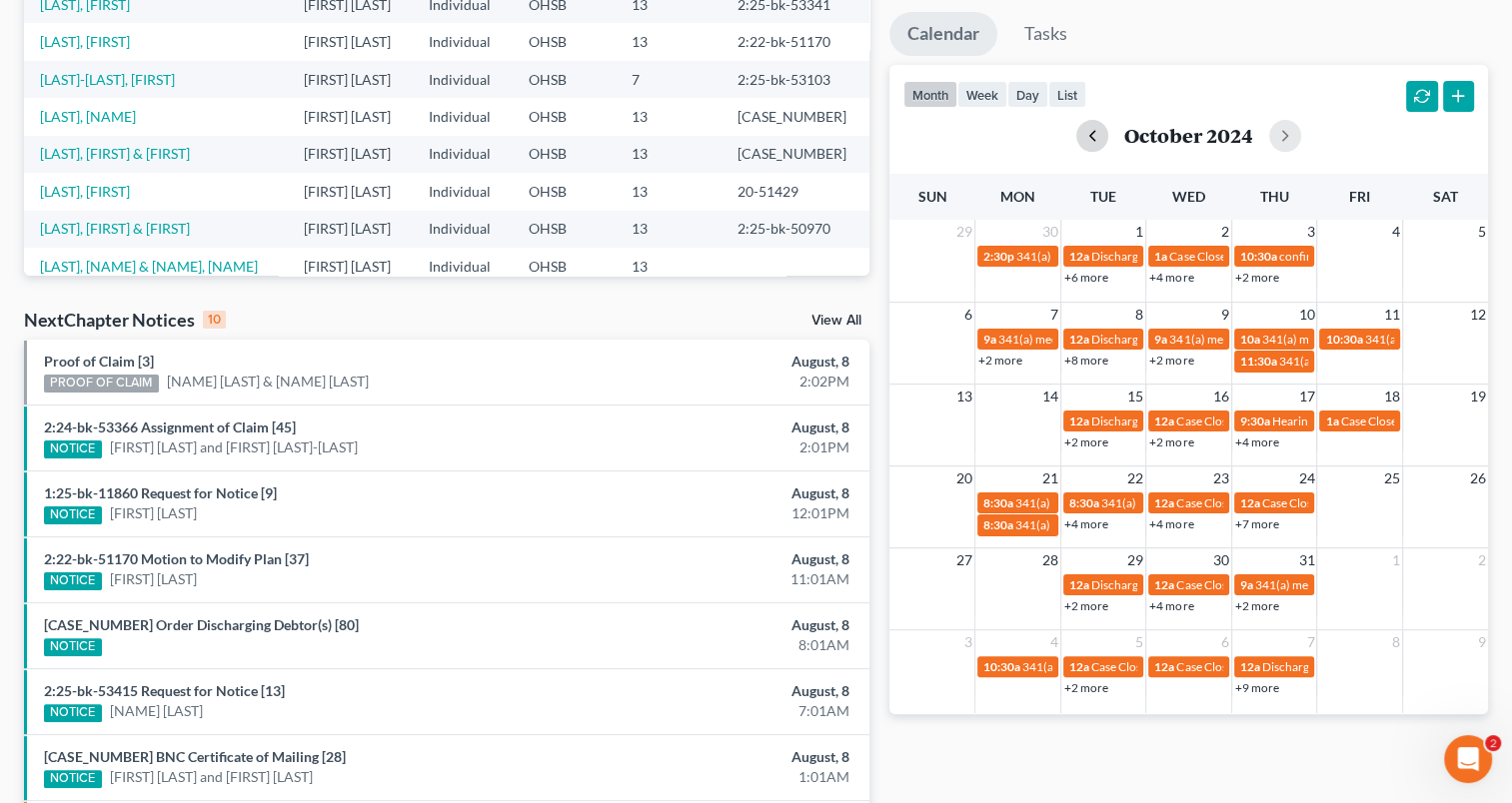 click at bounding box center [1092, 136] 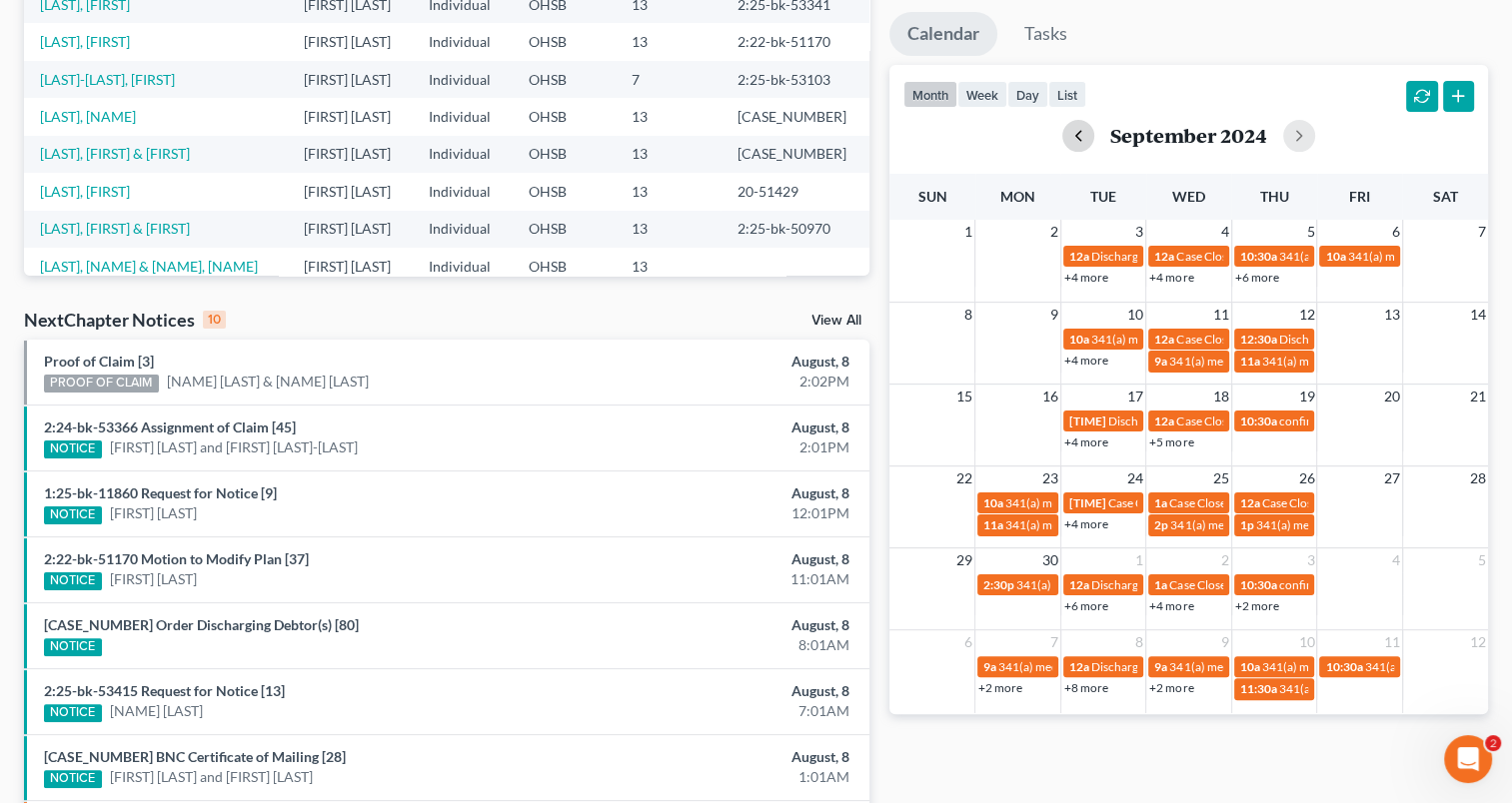 click at bounding box center (1078, 136) 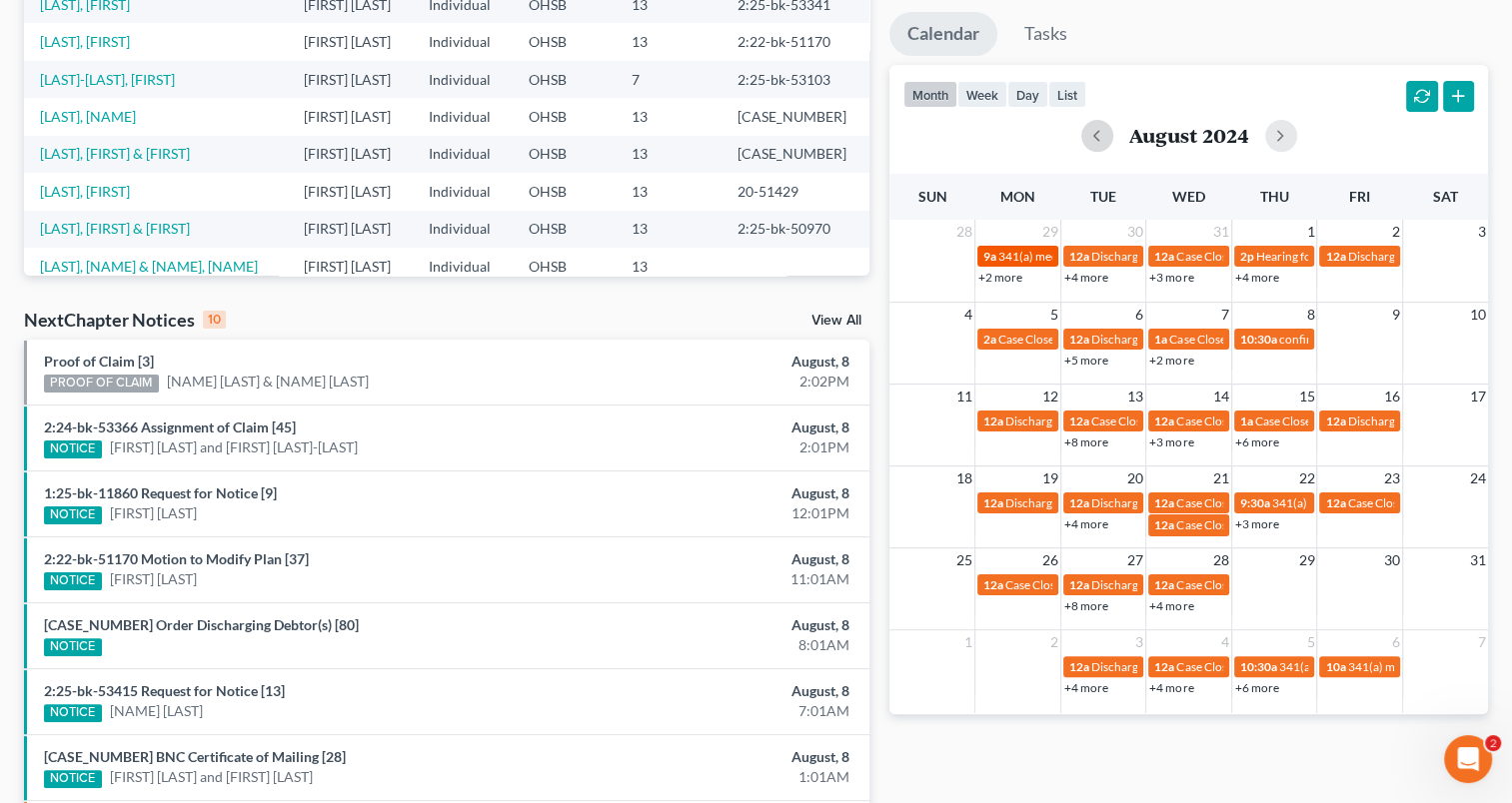 click on "341(a) meeting for [NAME] [LAST]" at bounding box center [1087, 256] 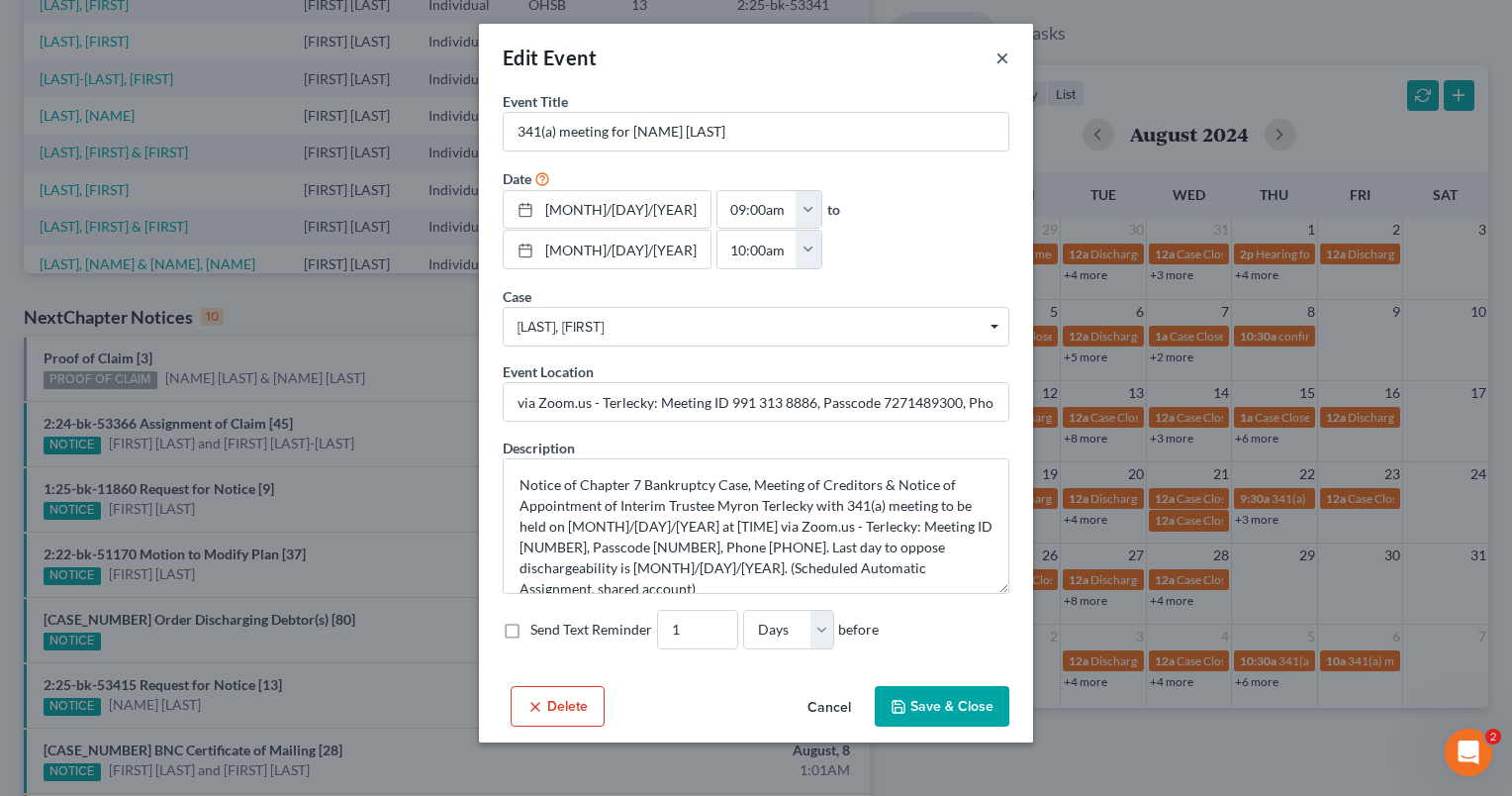 click on "×" at bounding box center (1002, 57) 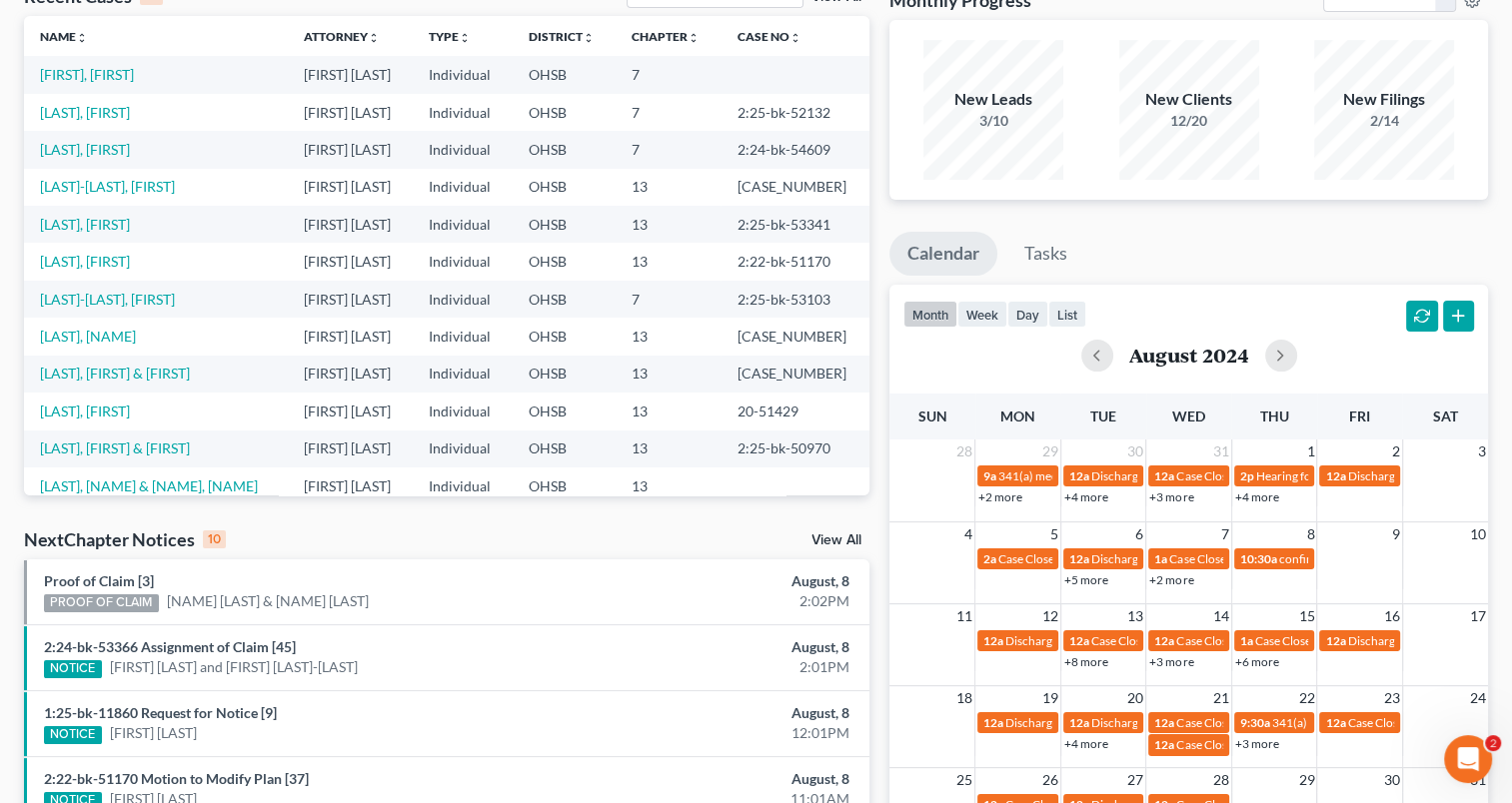 scroll, scrollTop: 0, scrollLeft: 0, axis: both 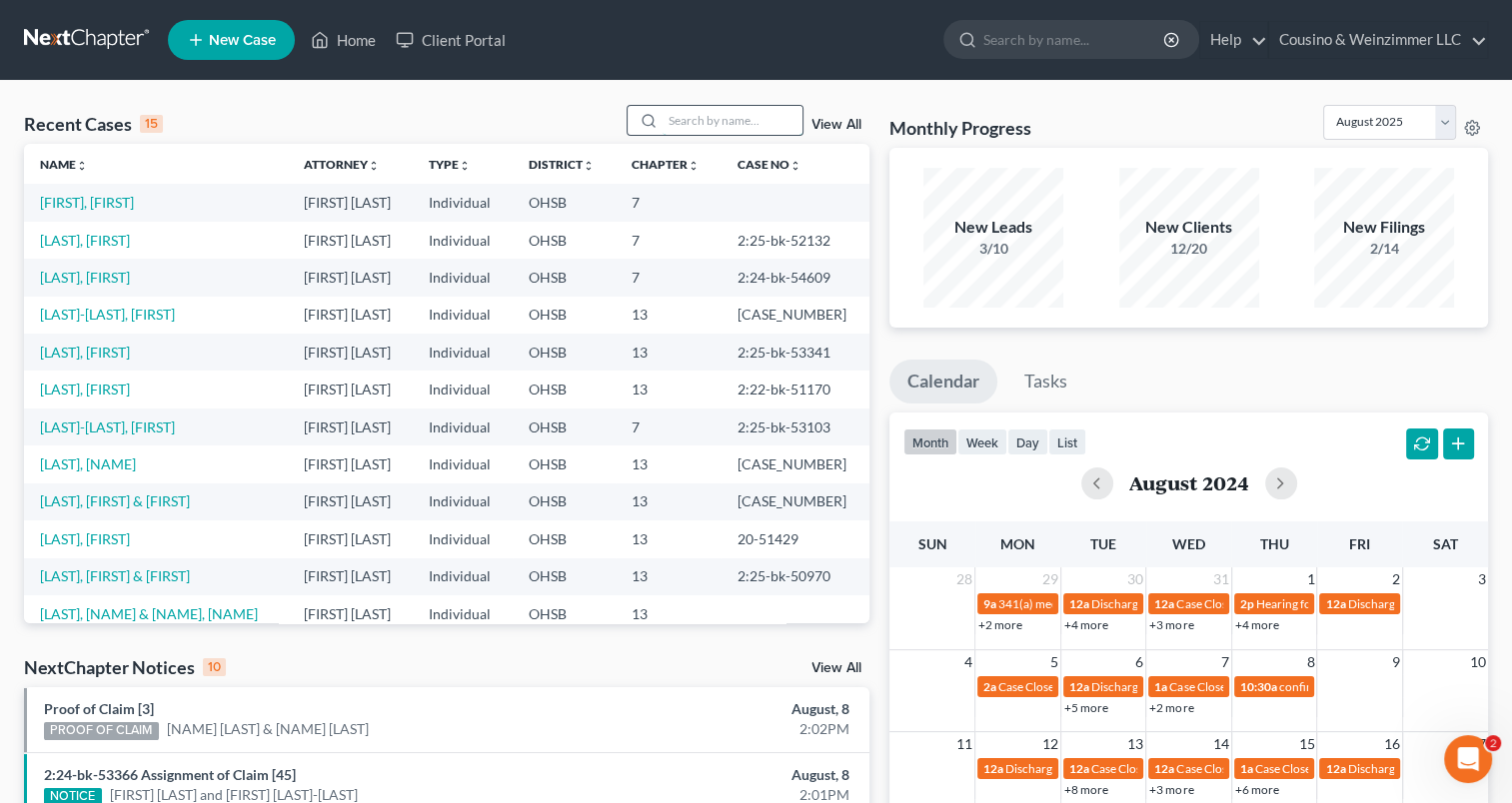click at bounding box center [733, 120] 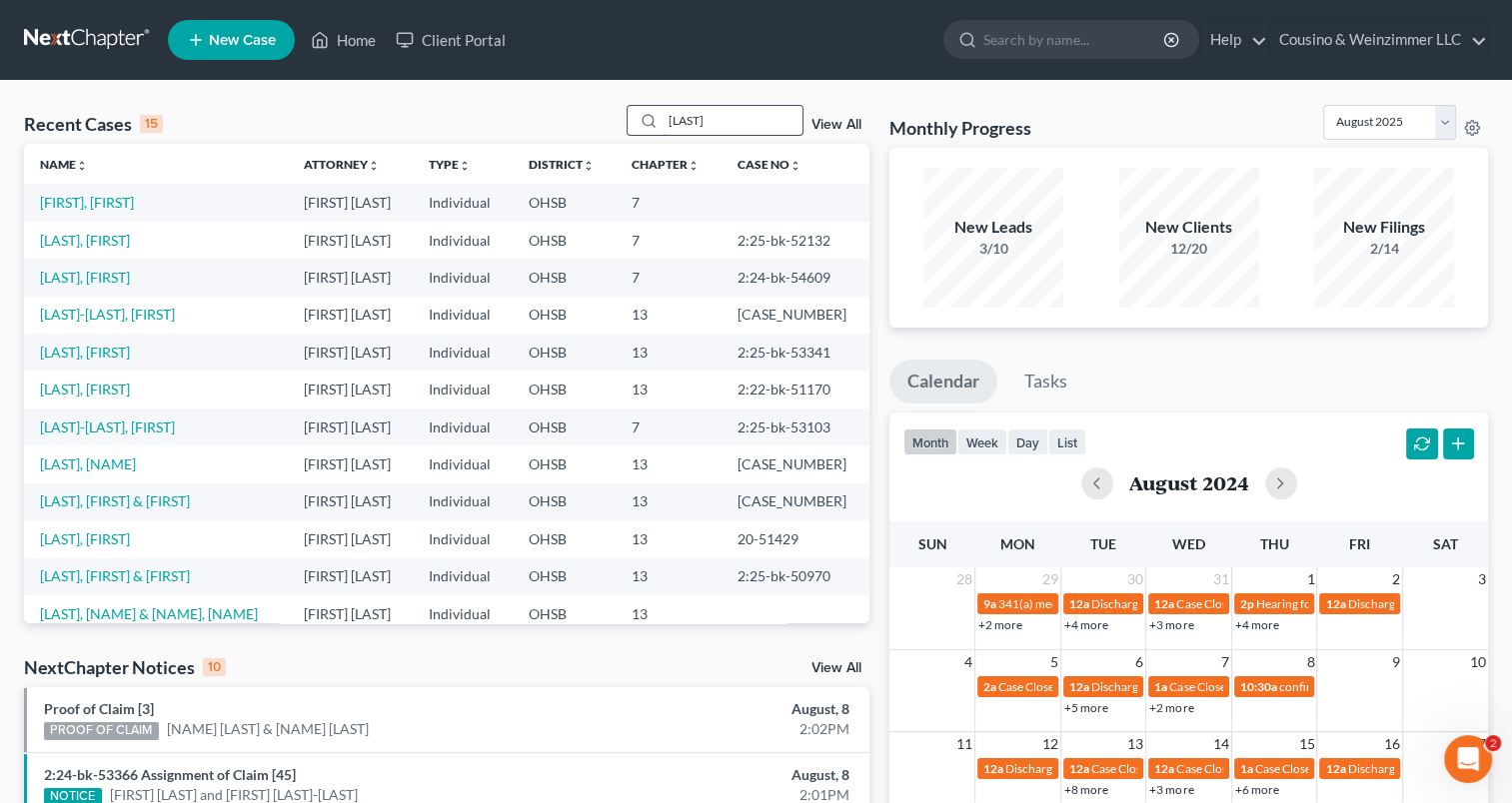 type on "[LAST]" 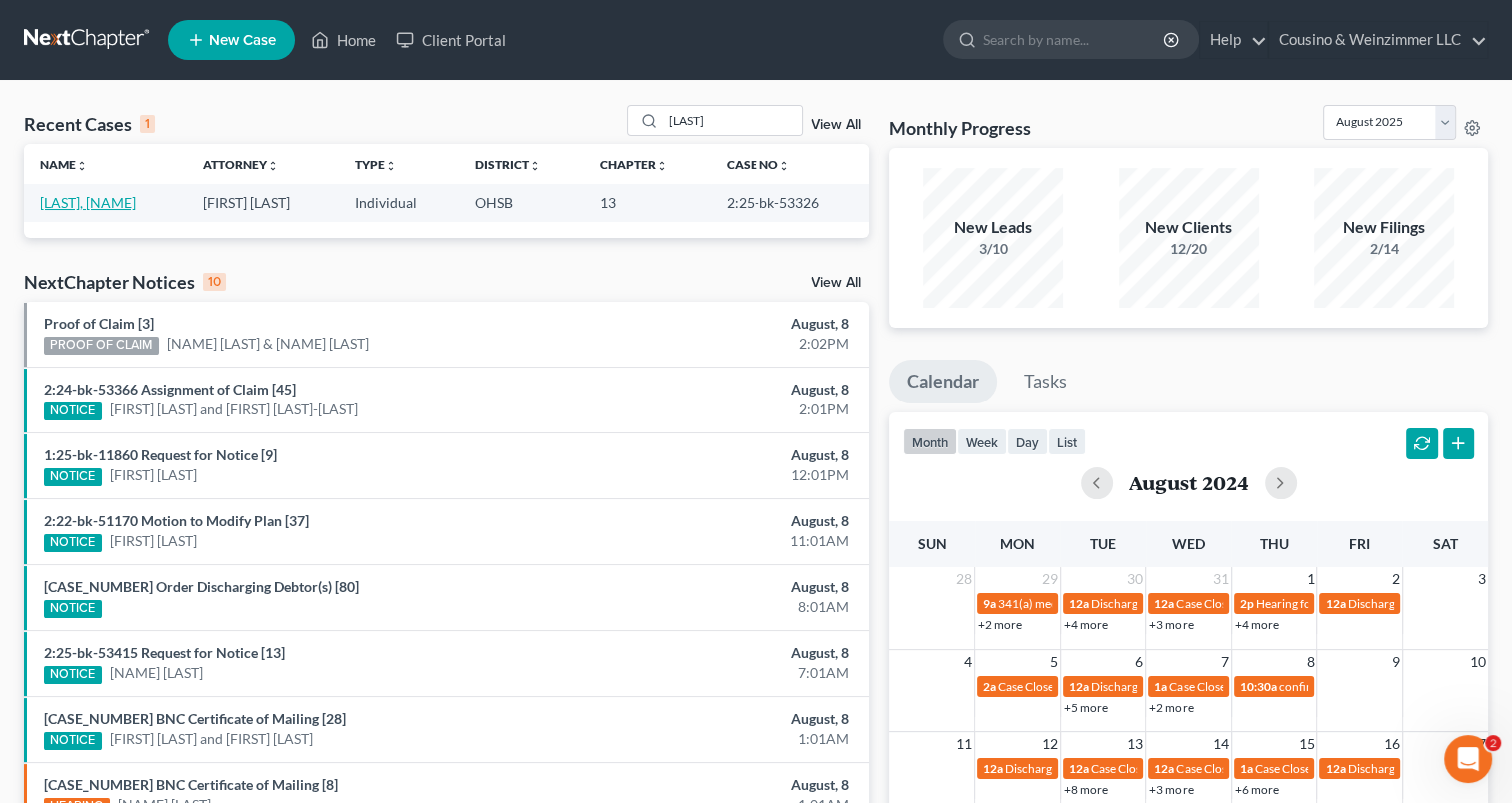 click on "[LAST], [NAME]" at bounding box center (88, 202) 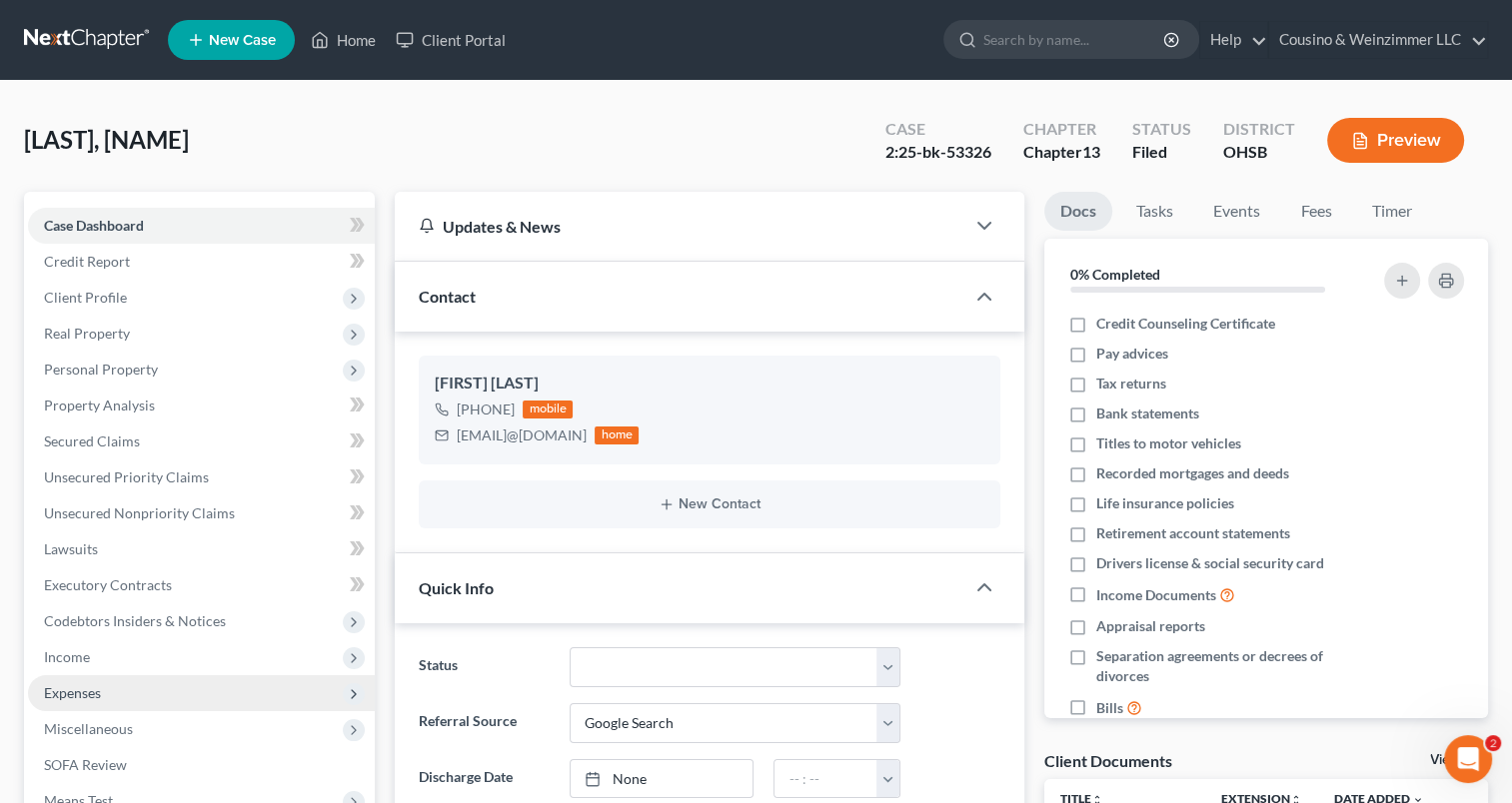 click on "Expenses" at bounding box center [201, 693] 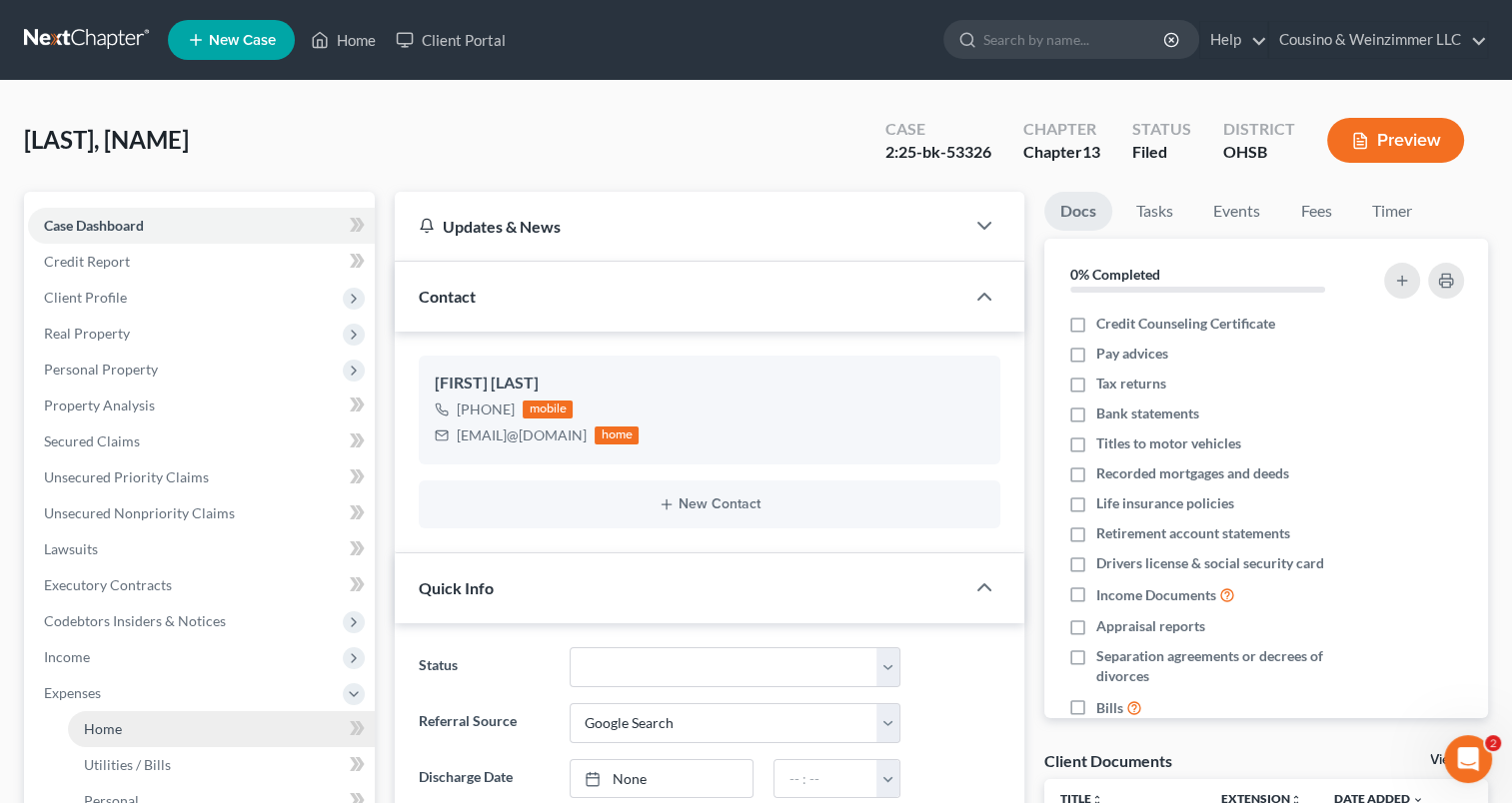 click on "Home" at bounding box center (103, 728) 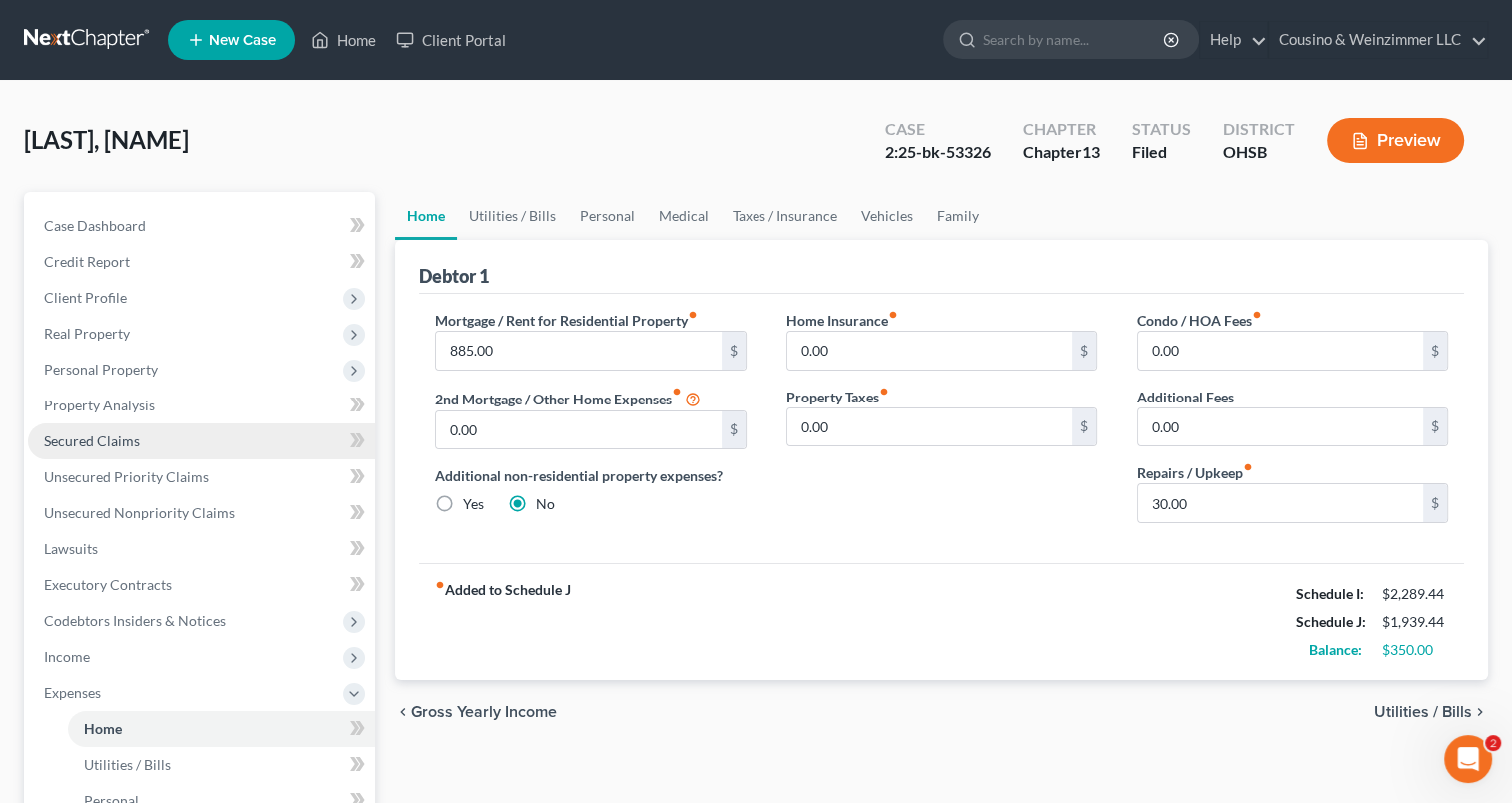 click on "Secured Claims" at bounding box center (92, 440) 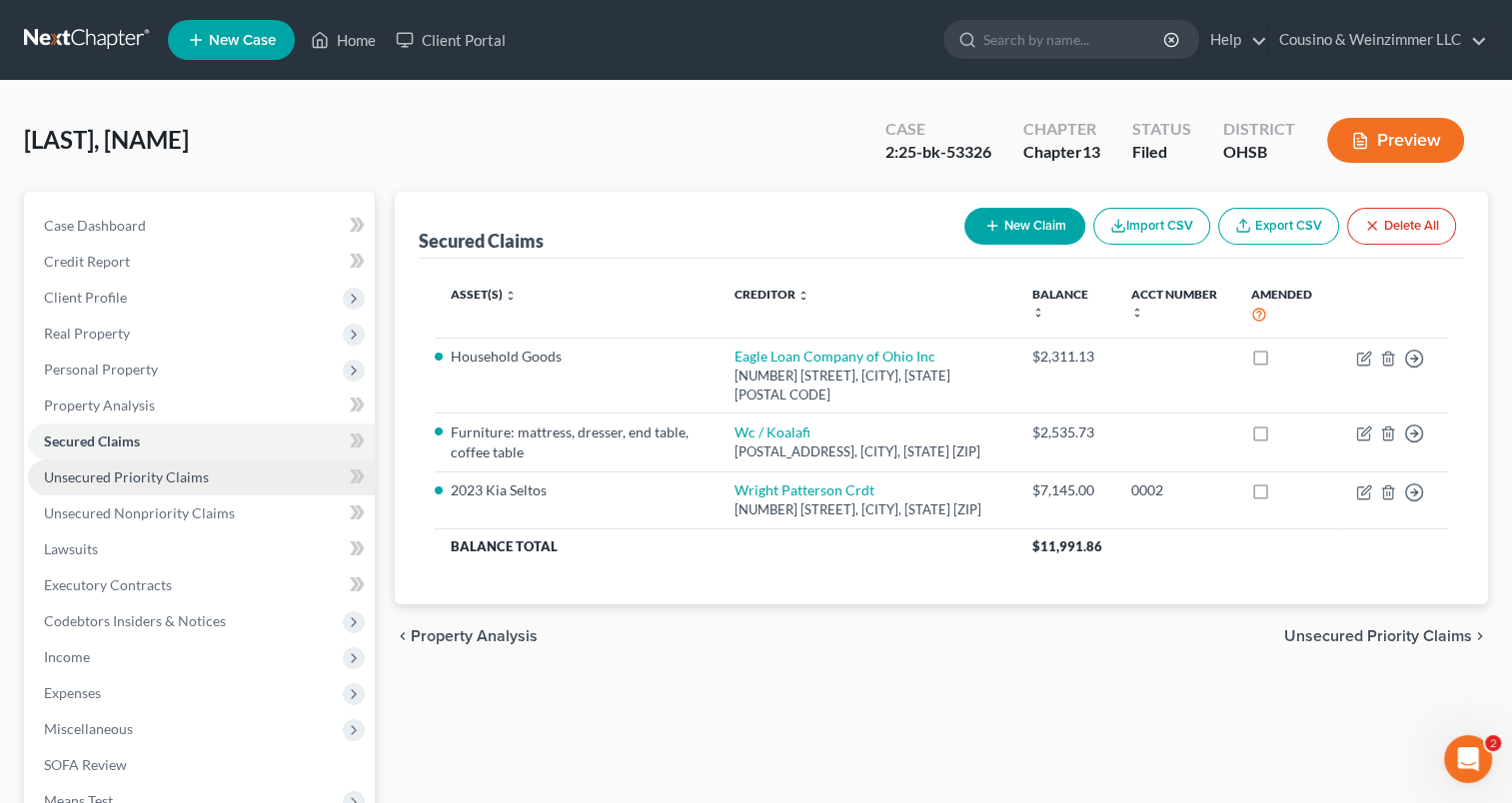 click on "Unsecured Priority Claims" at bounding box center (126, 476) 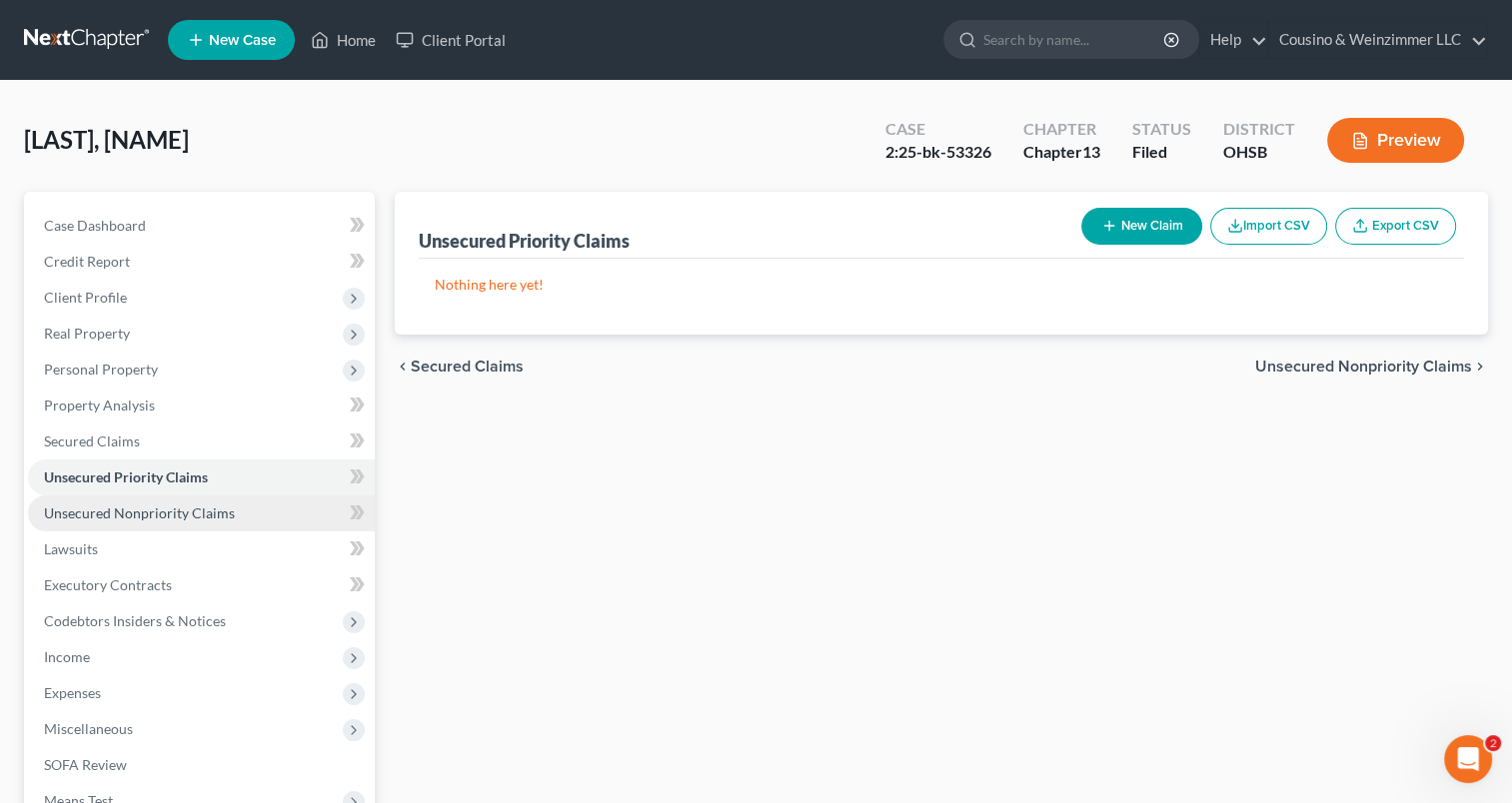 click on "Unsecured Nonpriority Claims" at bounding box center (139, 512) 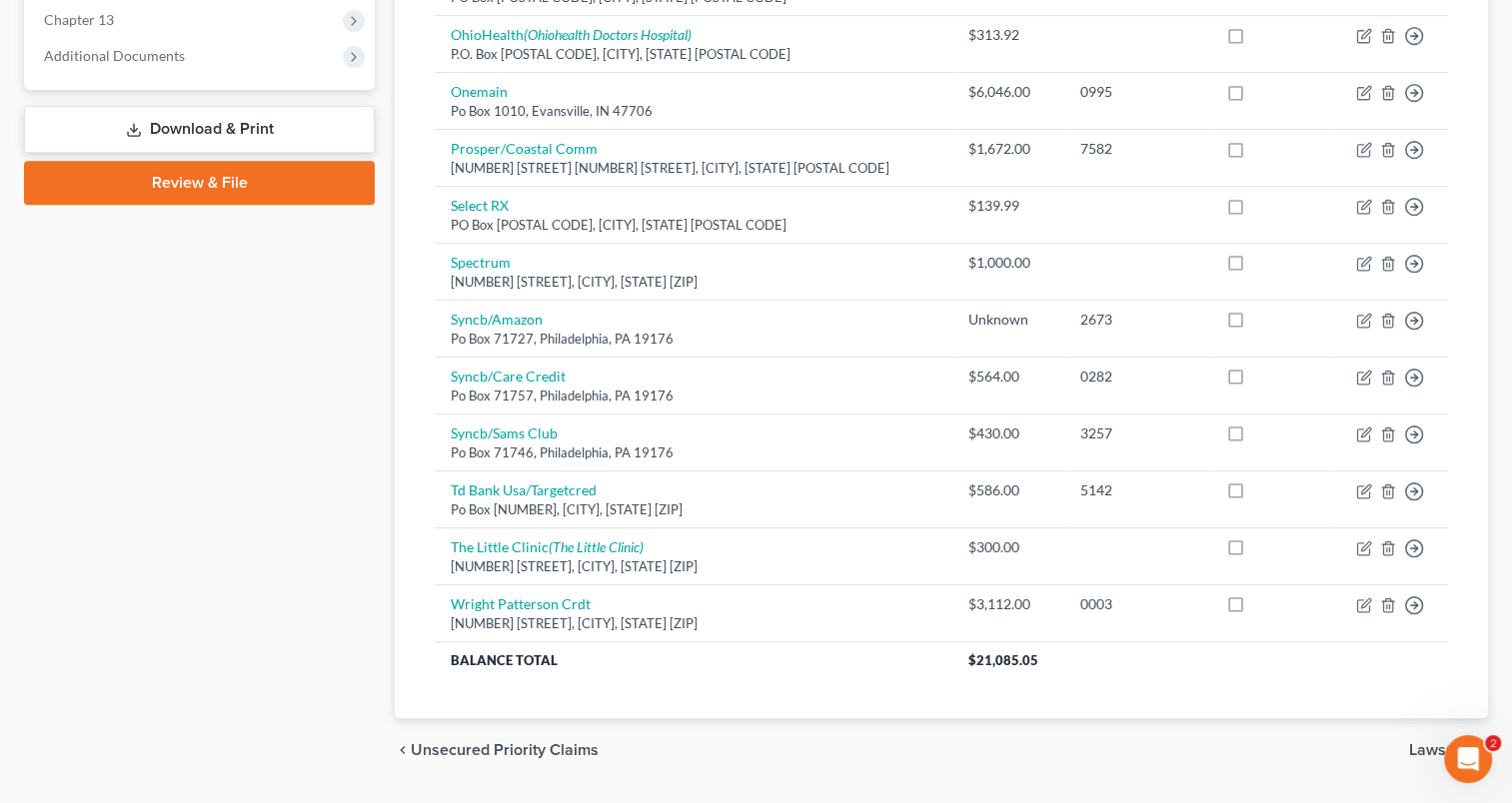 scroll, scrollTop: 867, scrollLeft: 0, axis: vertical 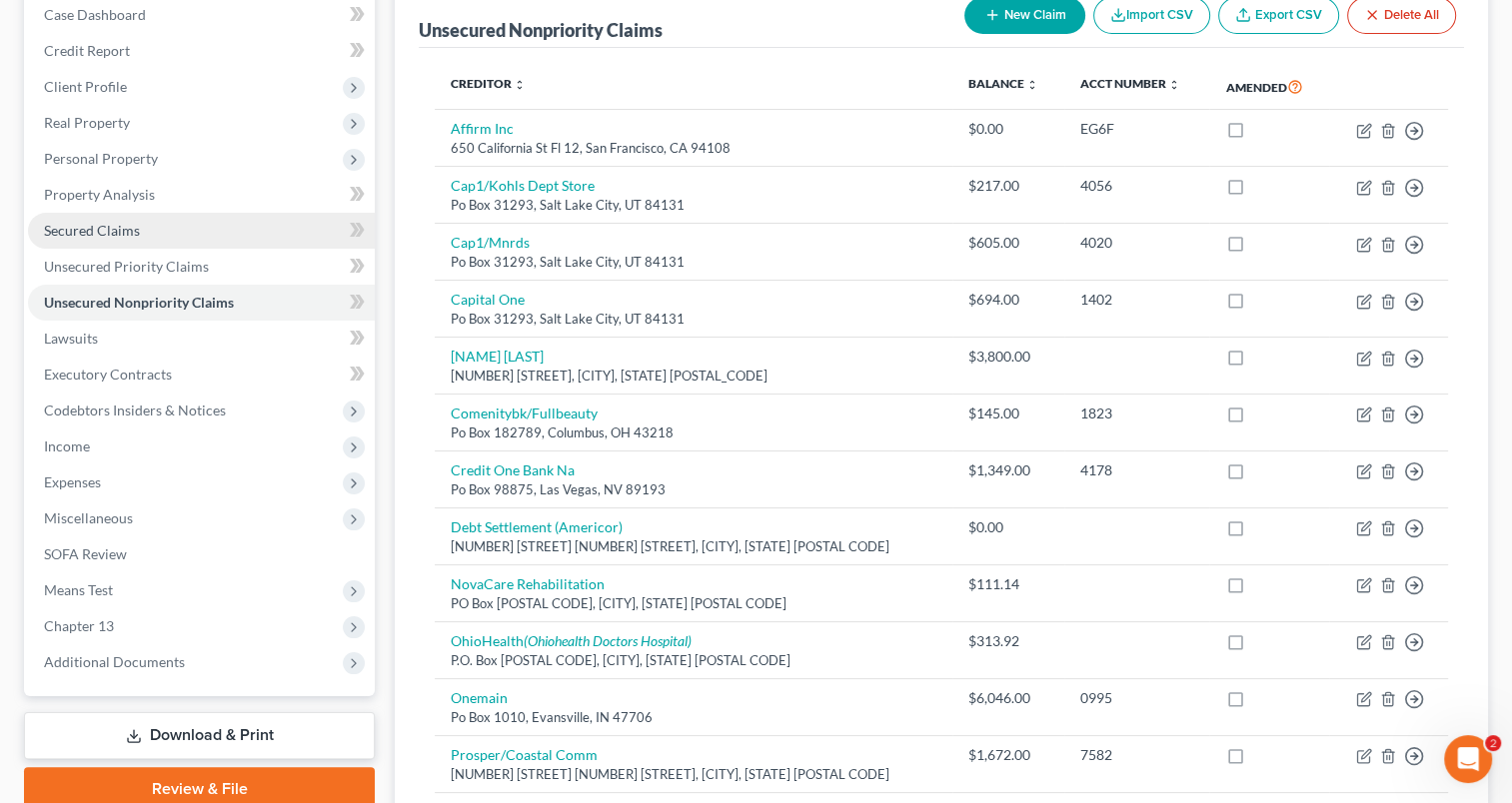 click on "Secured Claims" at bounding box center [201, 231] 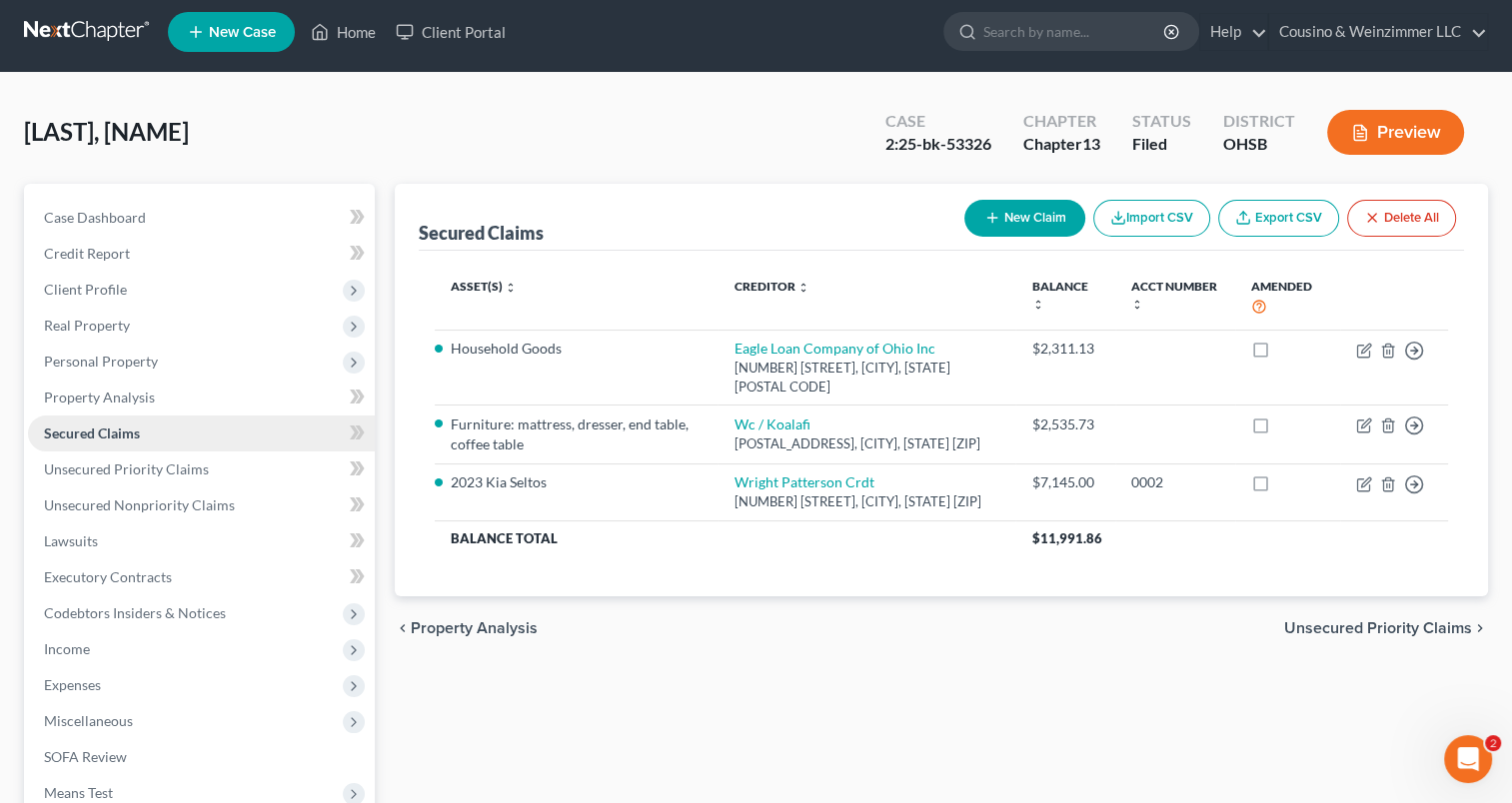 scroll, scrollTop: 0, scrollLeft: 0, axis: both 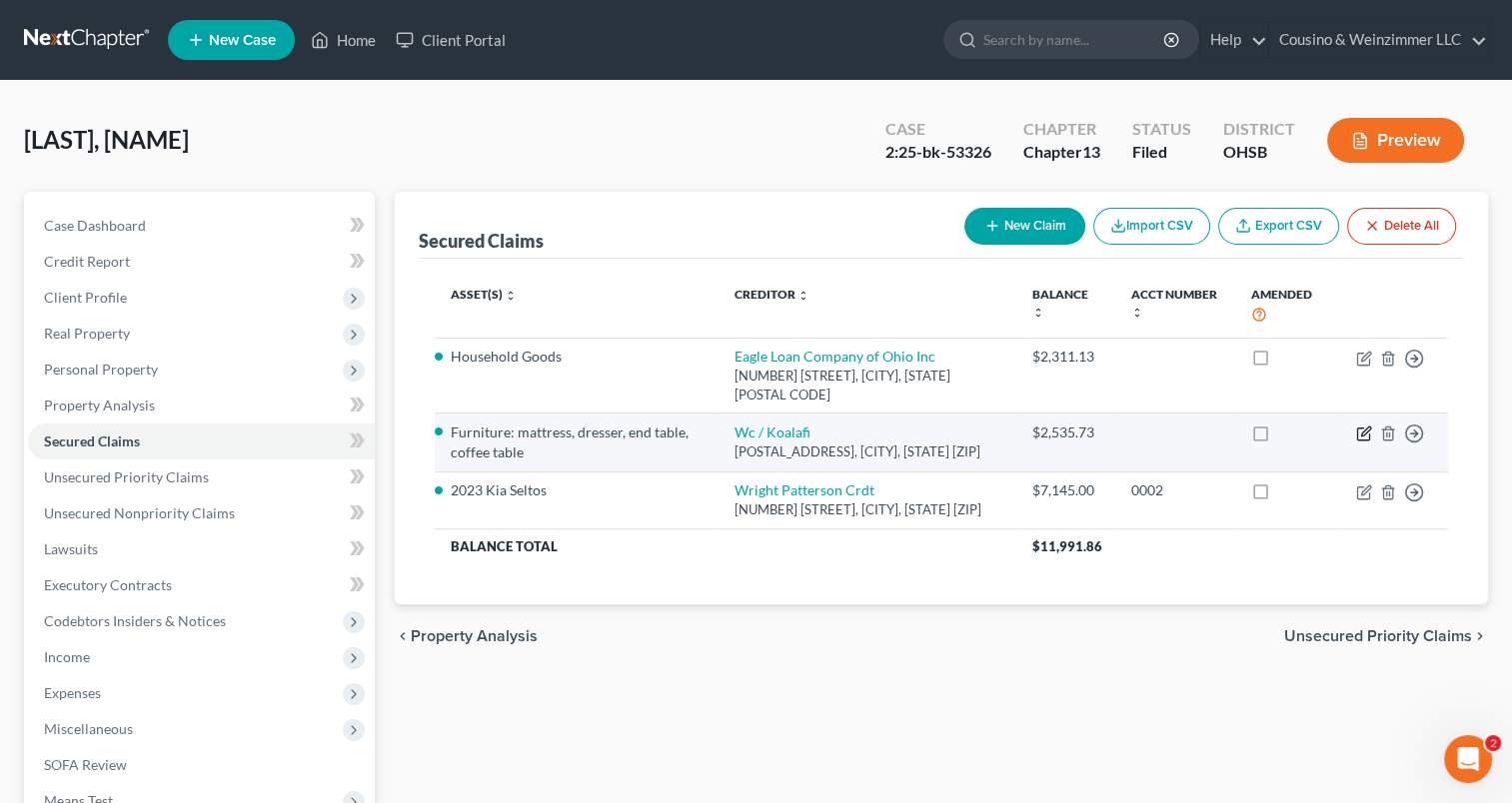 click 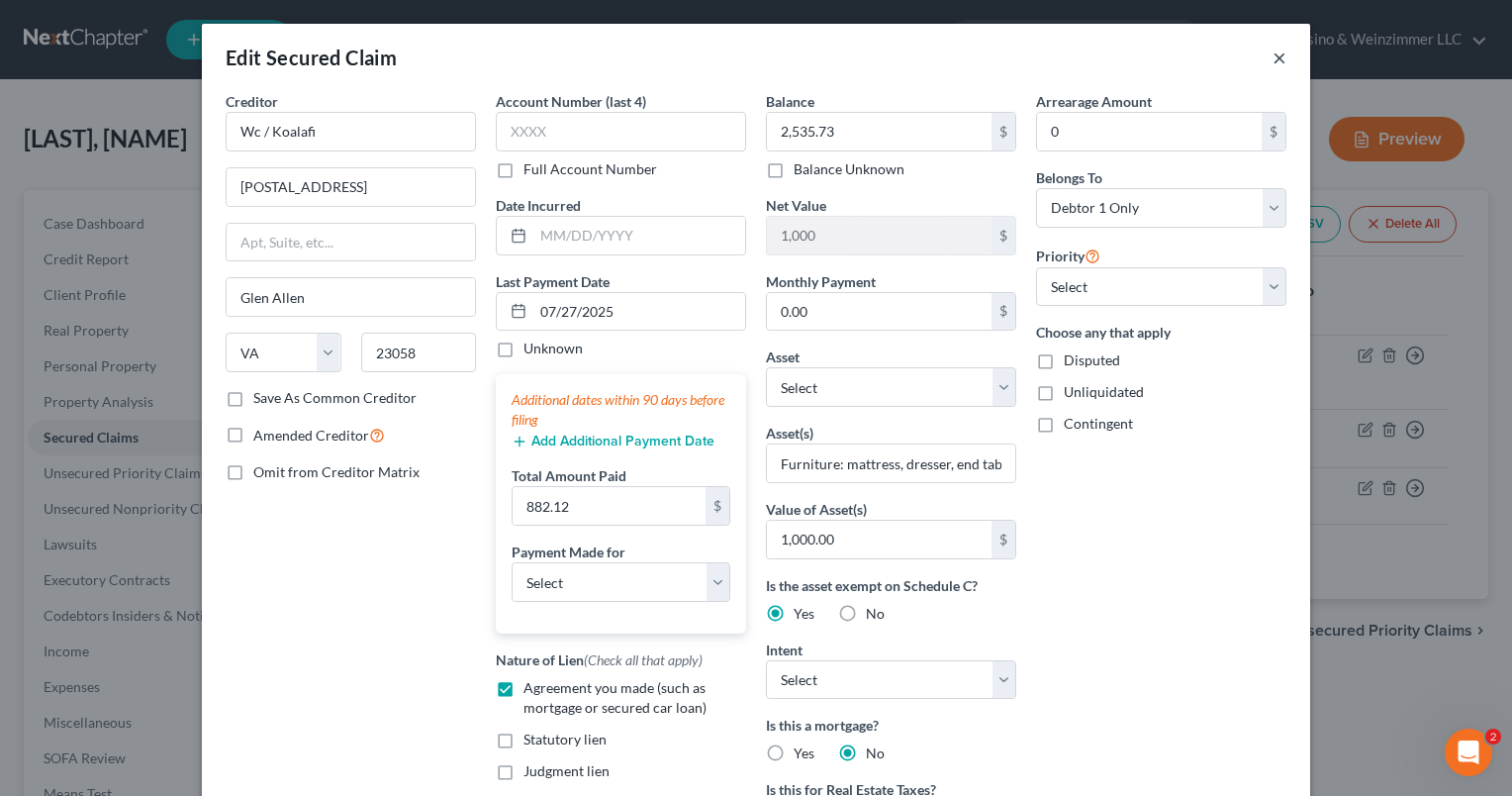 click on "×" at bounding box center (1279, 57) 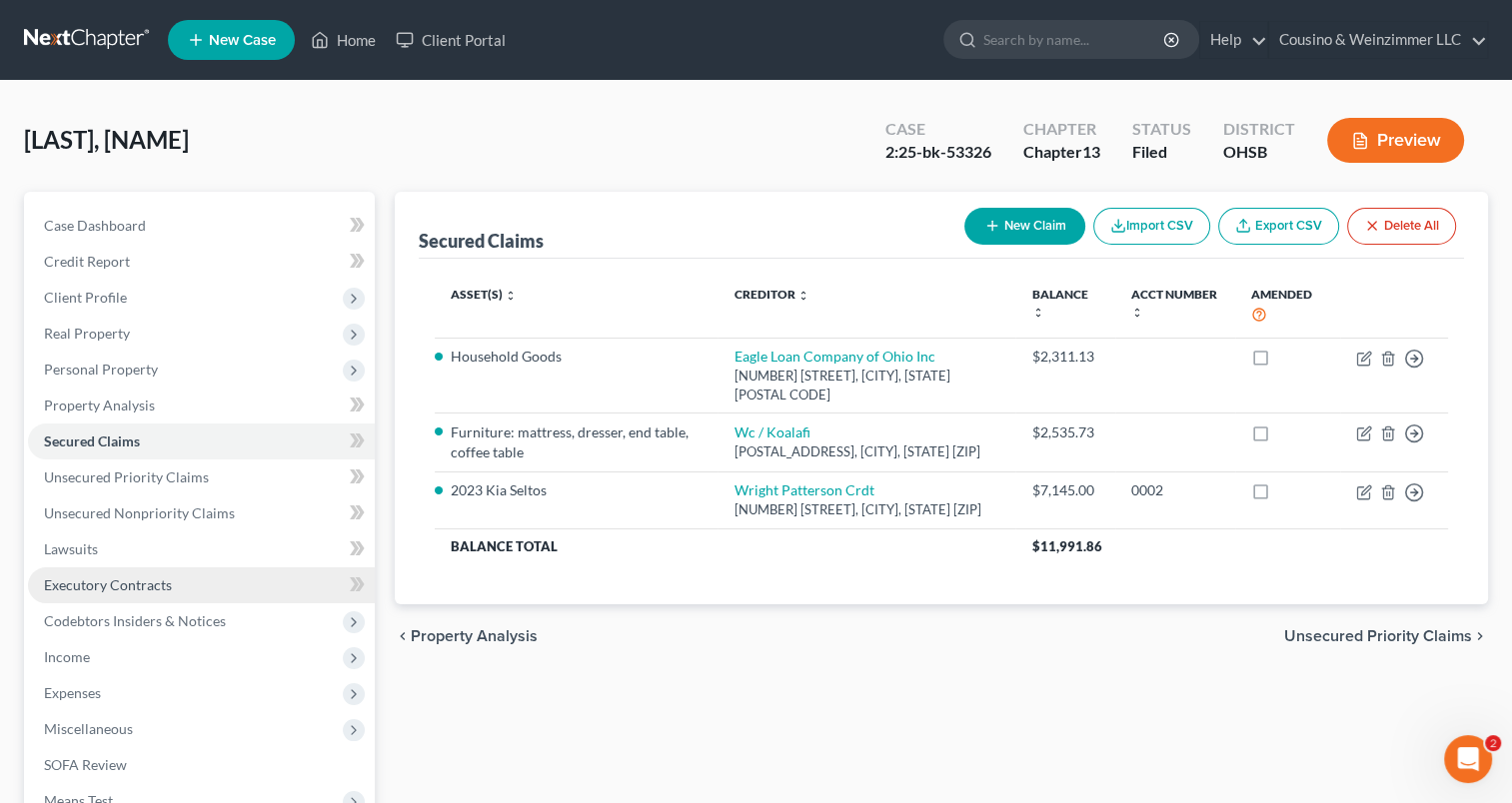 click on "Executory Contracts" at bounding box center [108, 584] 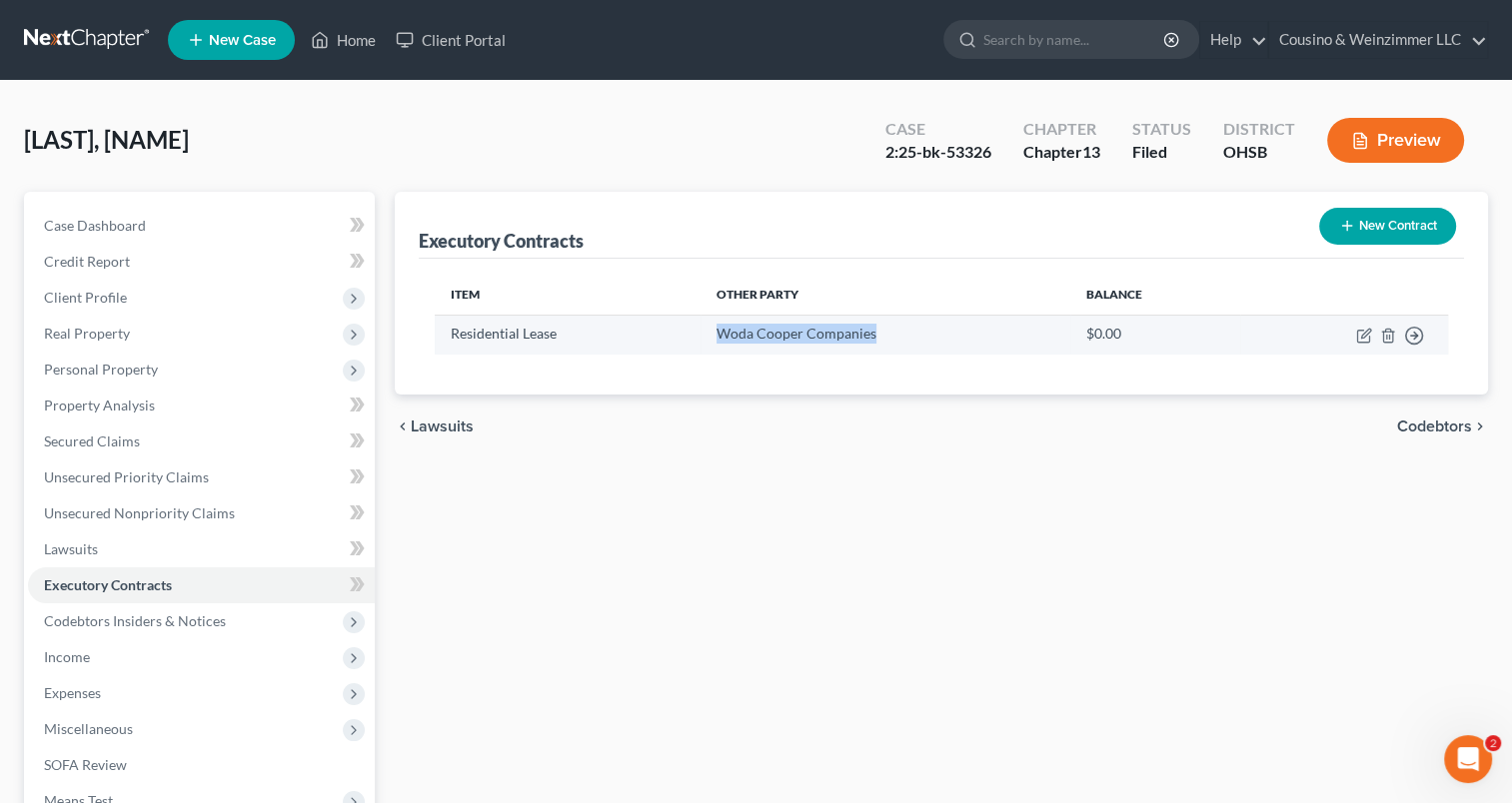 drag, startPoint x: 885, startPoint y: 336, endPoint x: 715, endPoint y: 331, distance: 170.07351 